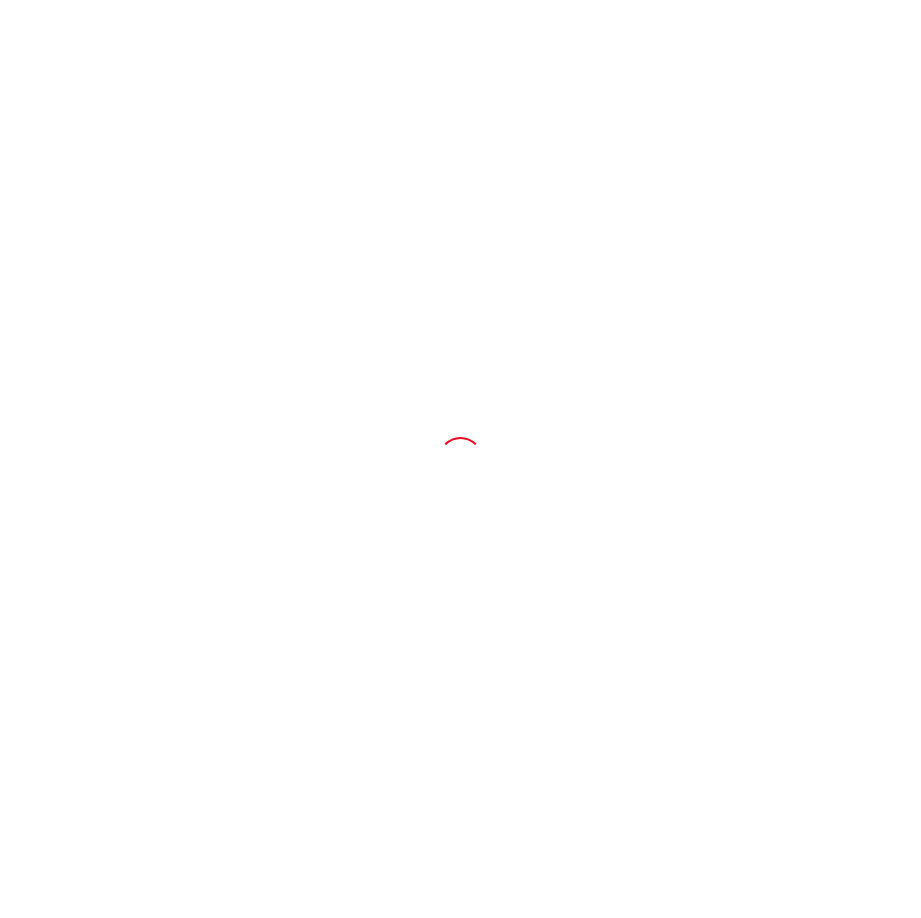 scroll, scrollTop: 0, scrollLeft: 0, axis: both 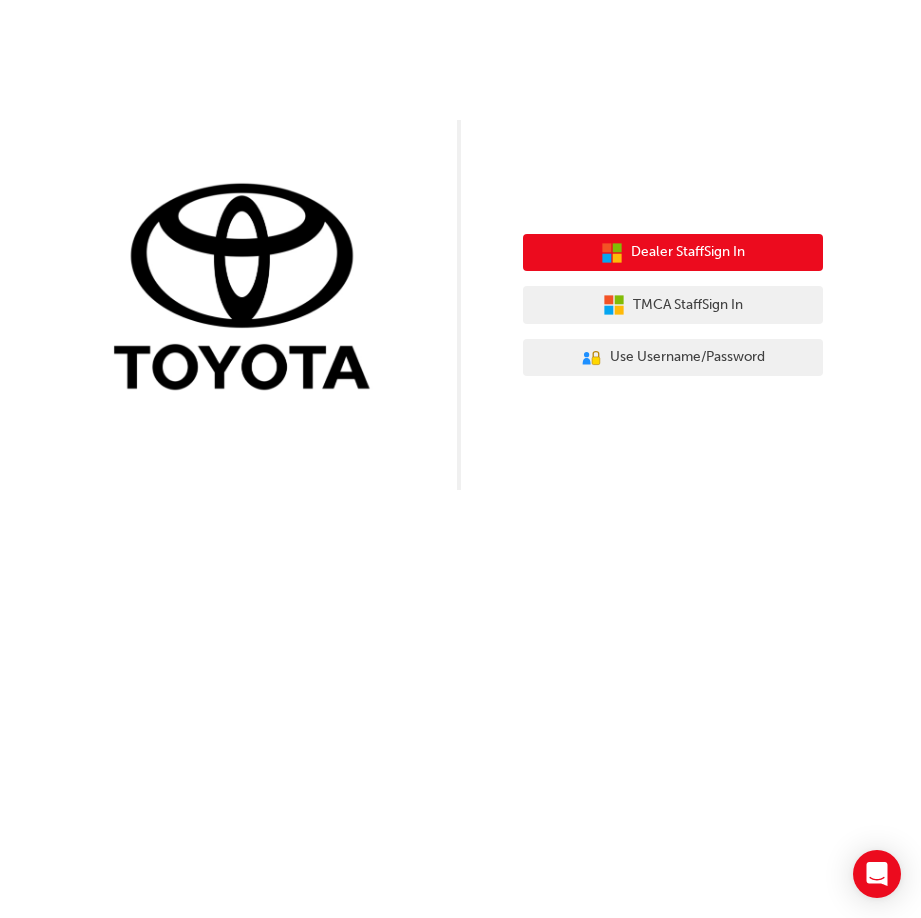 click on "Dealer Staff  Sign In" at bounding box center [688, 252] 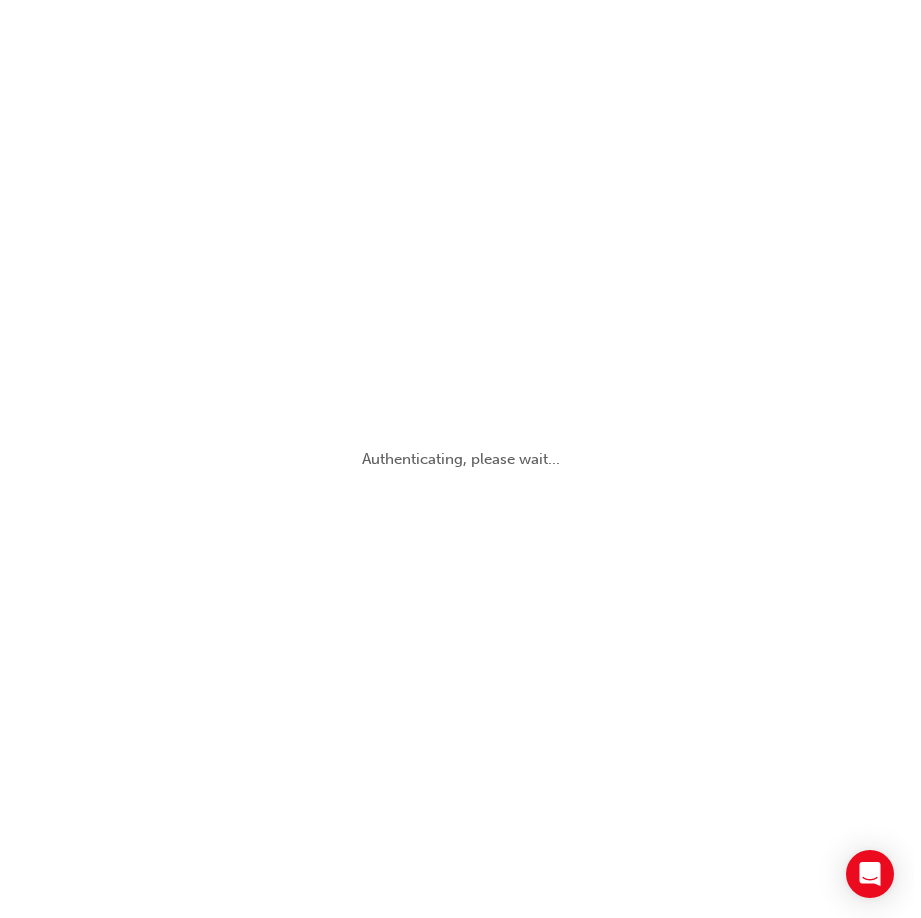 scroll, scrollTop: 0, scrollLeft: 0, axis: both 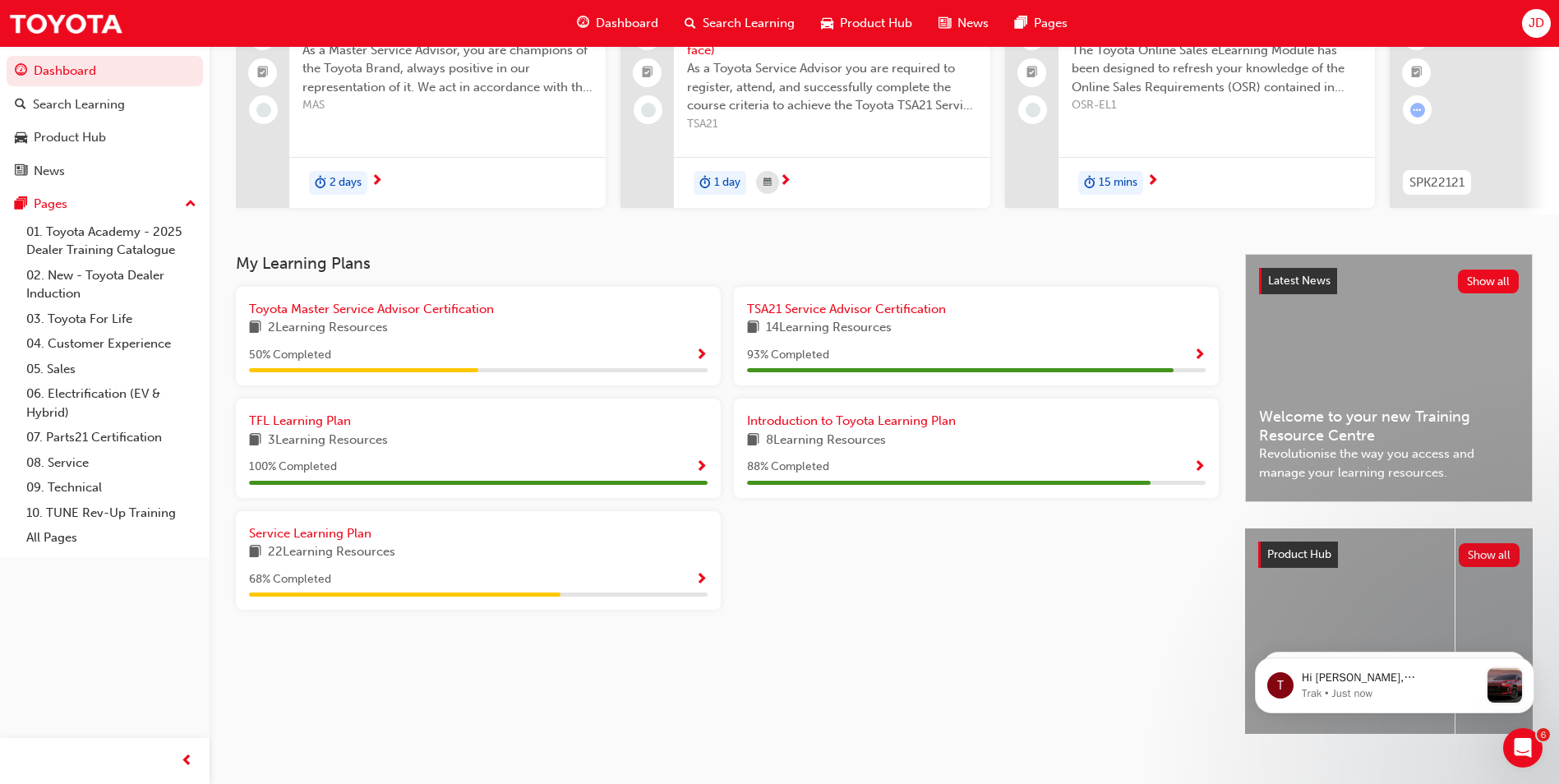 click on "Toyota Master Service Advisor Certification 2  Learning Resources 50 % Completed" at bounding box center (478, 336) 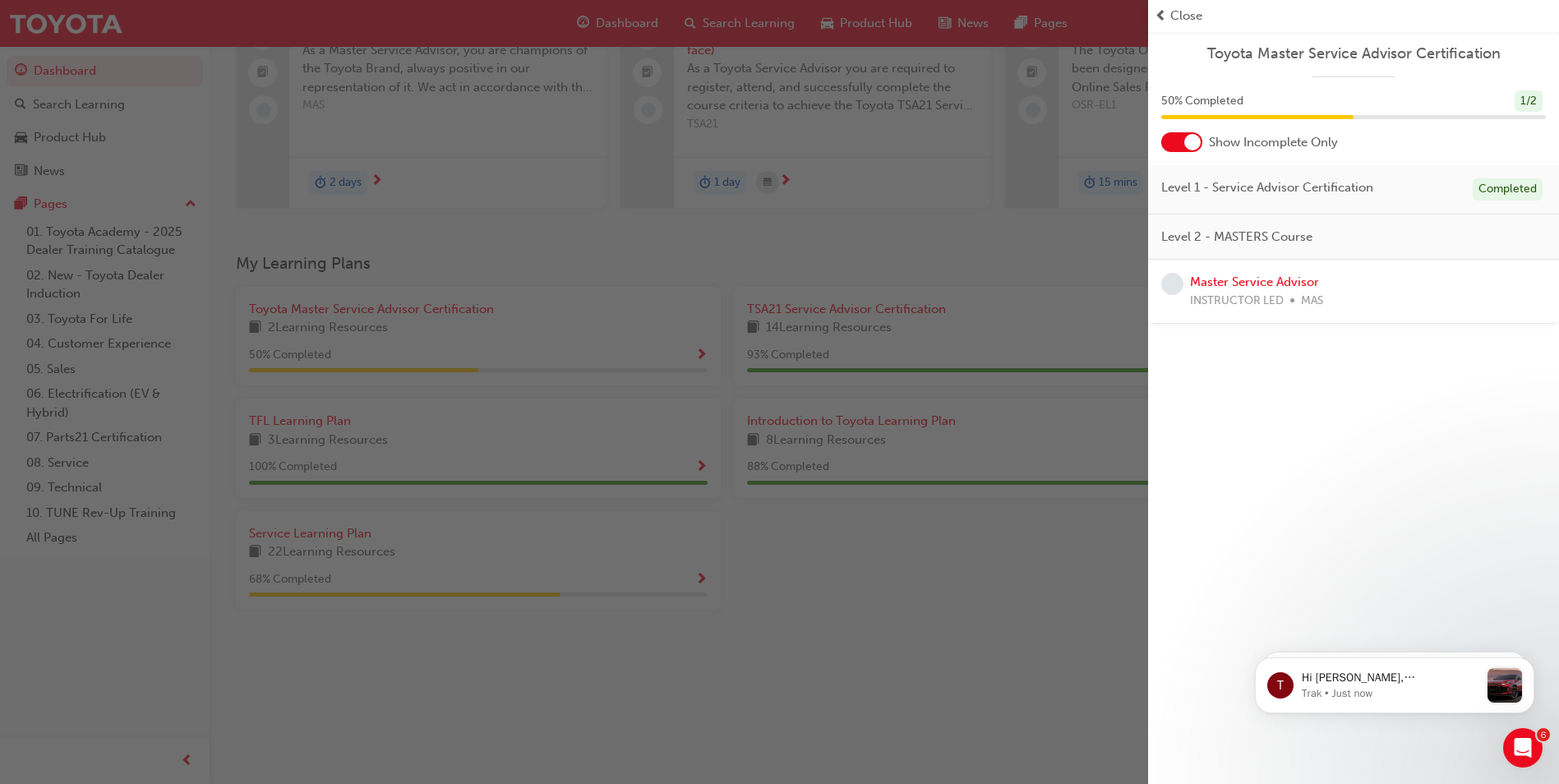 click at bounding box center [574, 392] 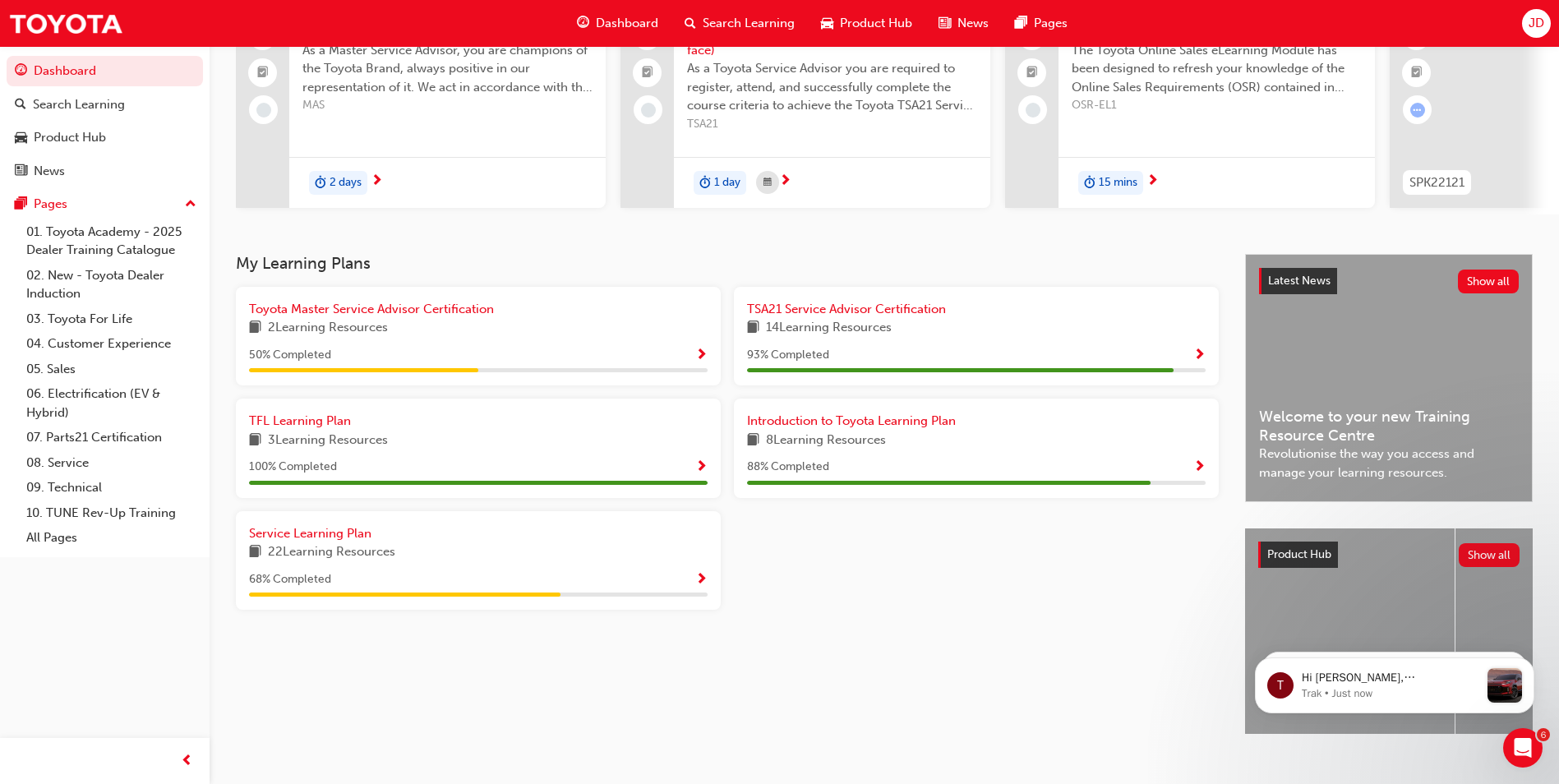 click at bounding box center (701, 580) 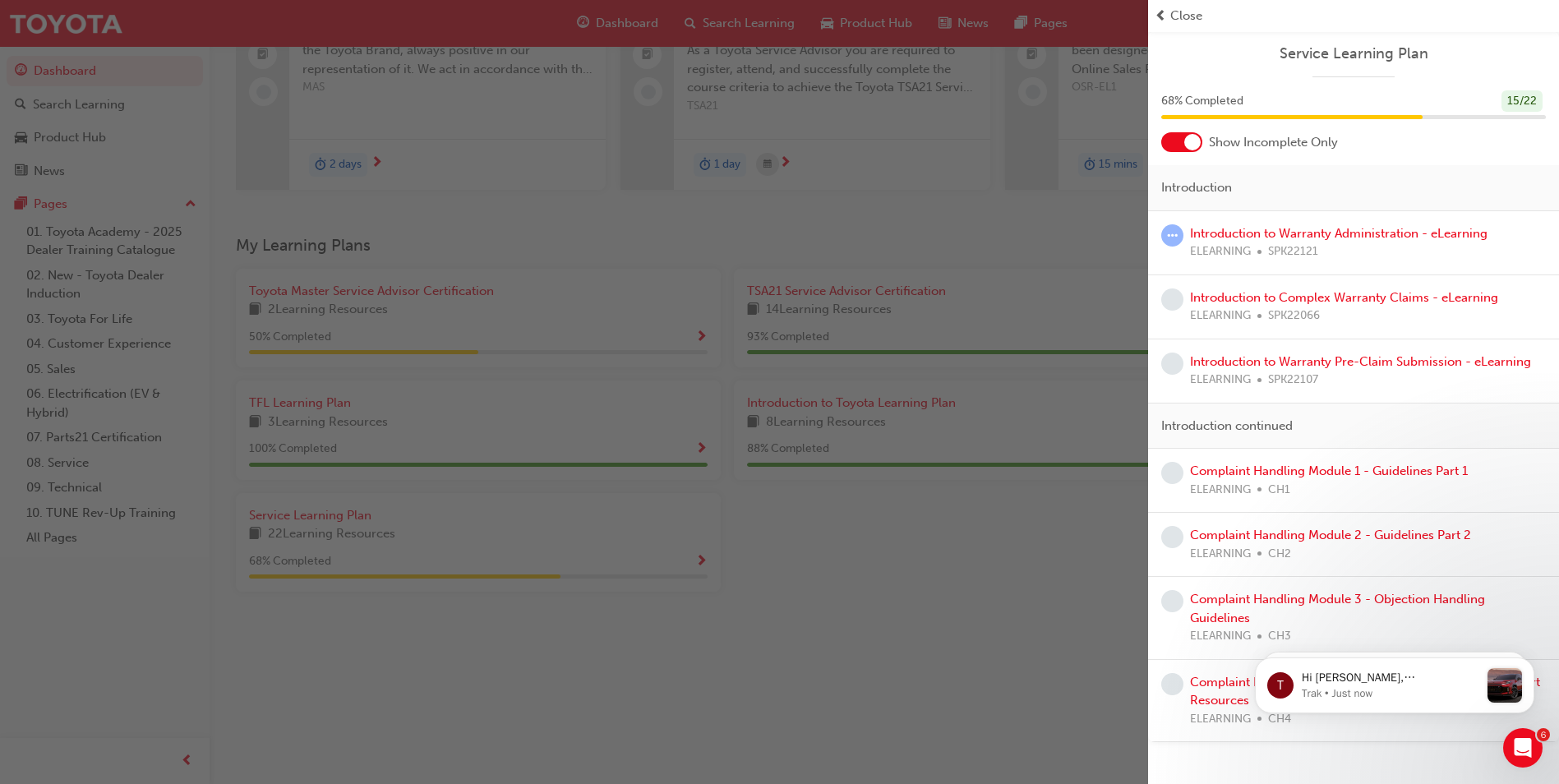 scroll, scrollTop: 198, scrollLeft: 0, axis: vertical 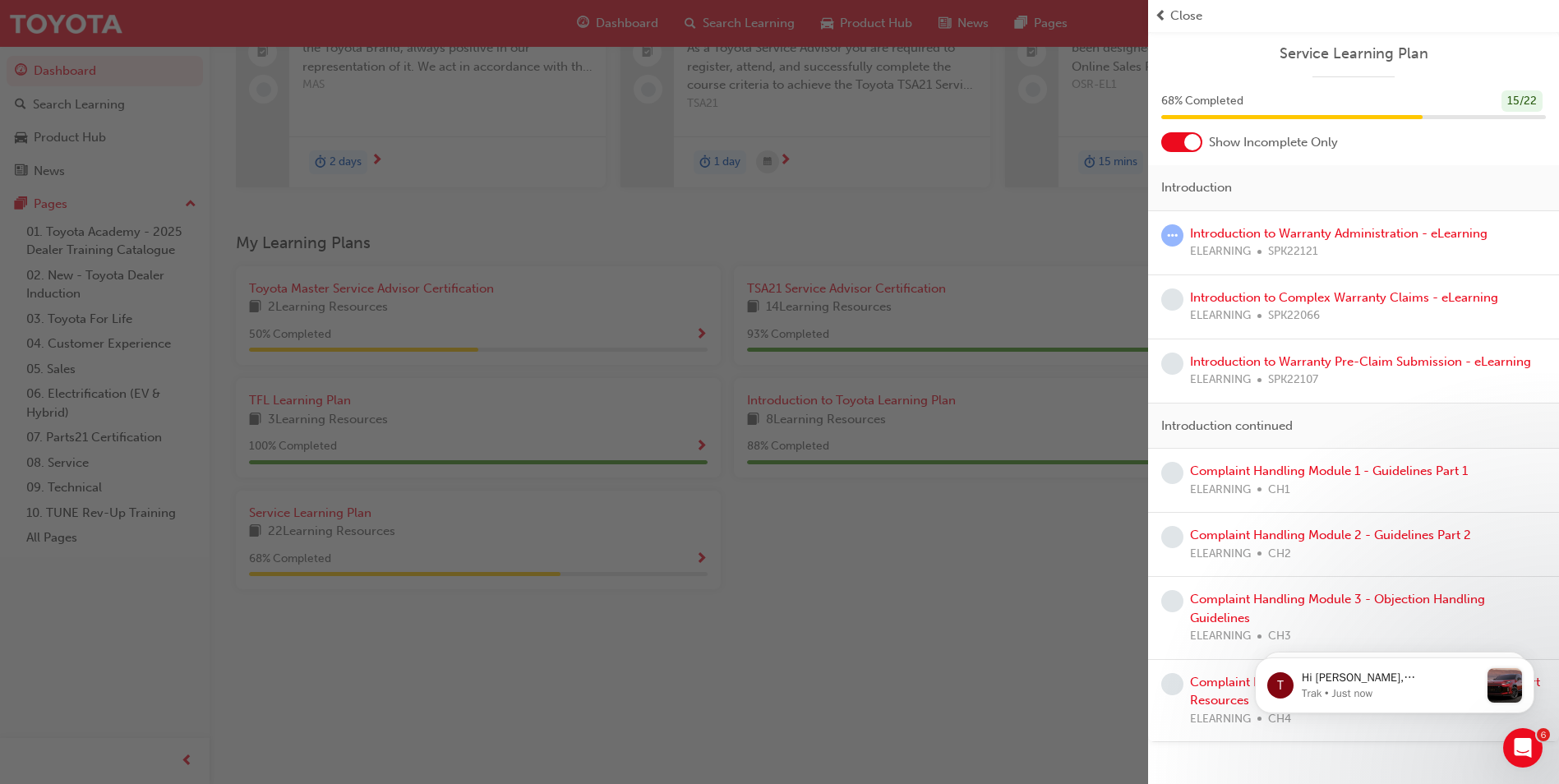 click at bounding box center [574, 392] 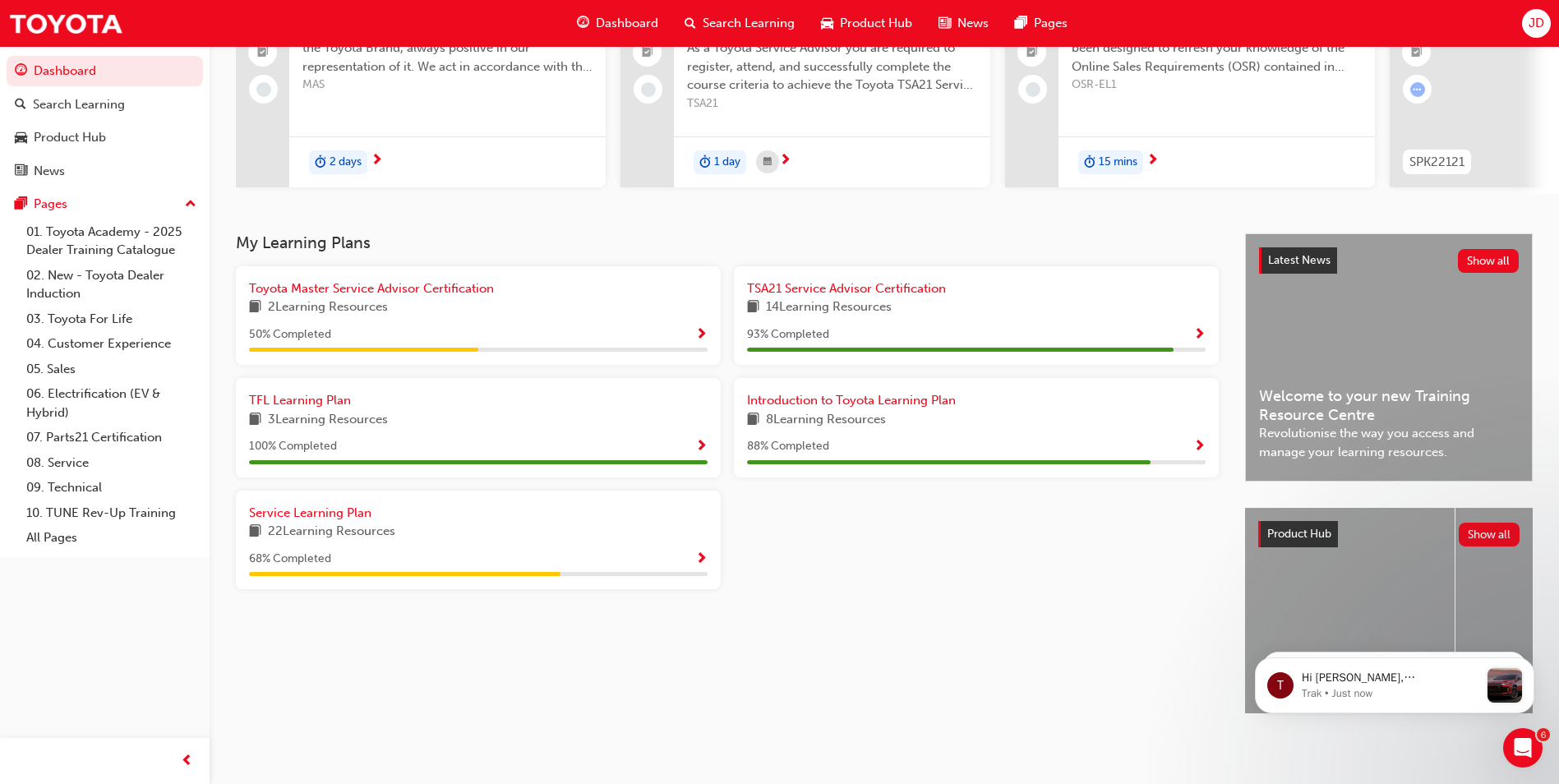 click on "8  Learning Resources" at bounding box center (976, 420) 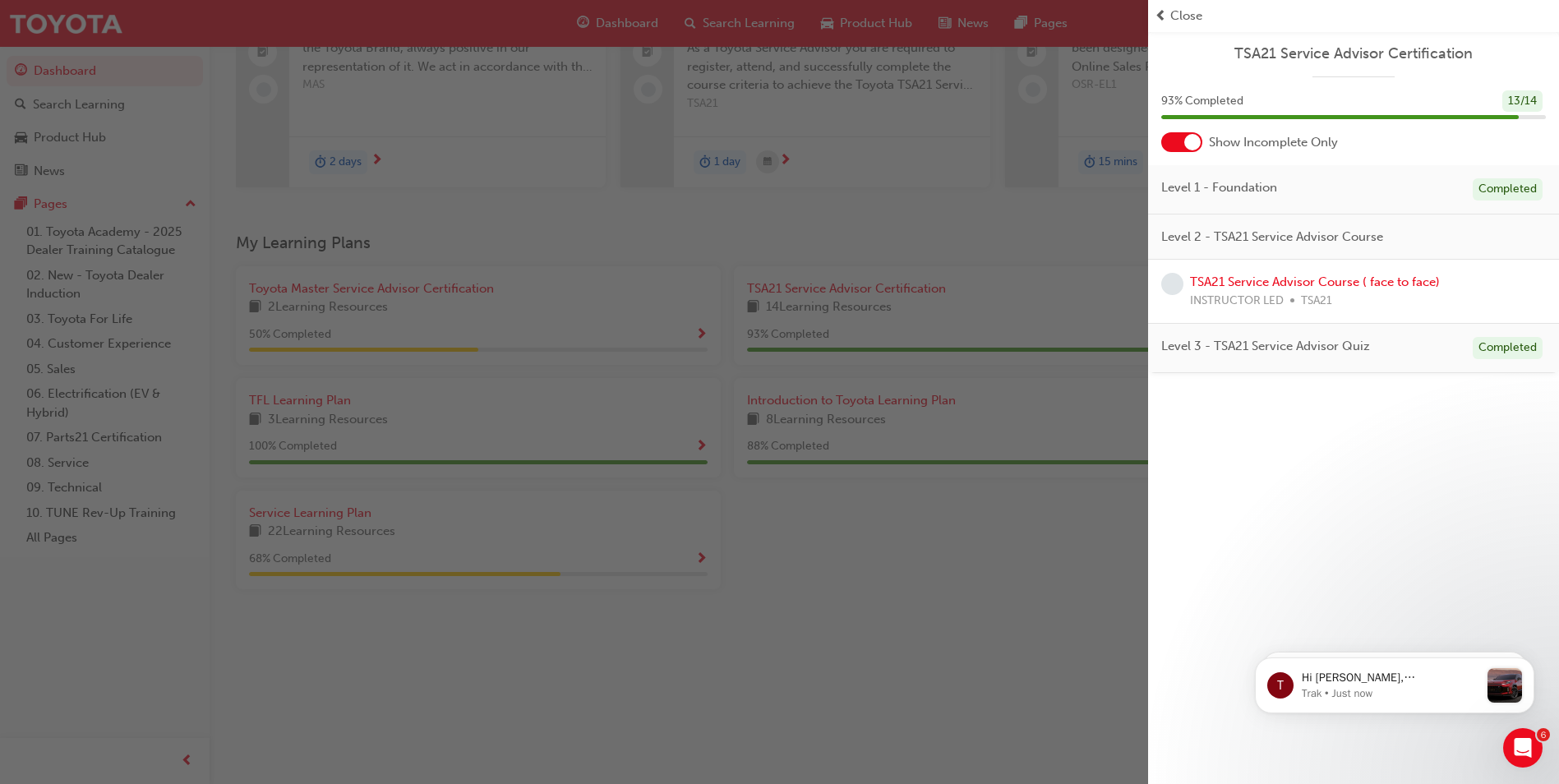 click at bounding box center (574, 392) 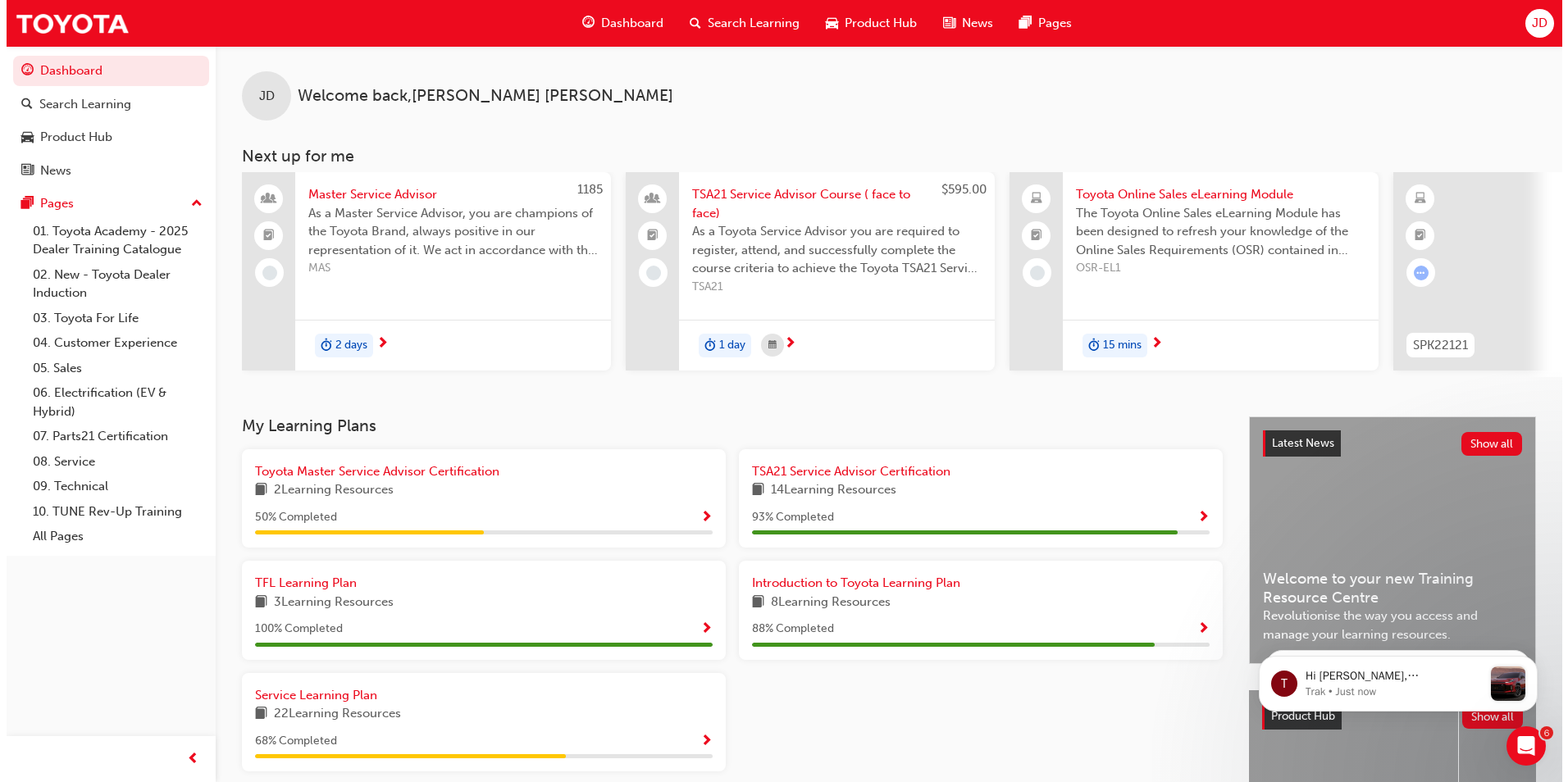 scroll, scrollTop: 0, scrollLeft: 0, axis: both 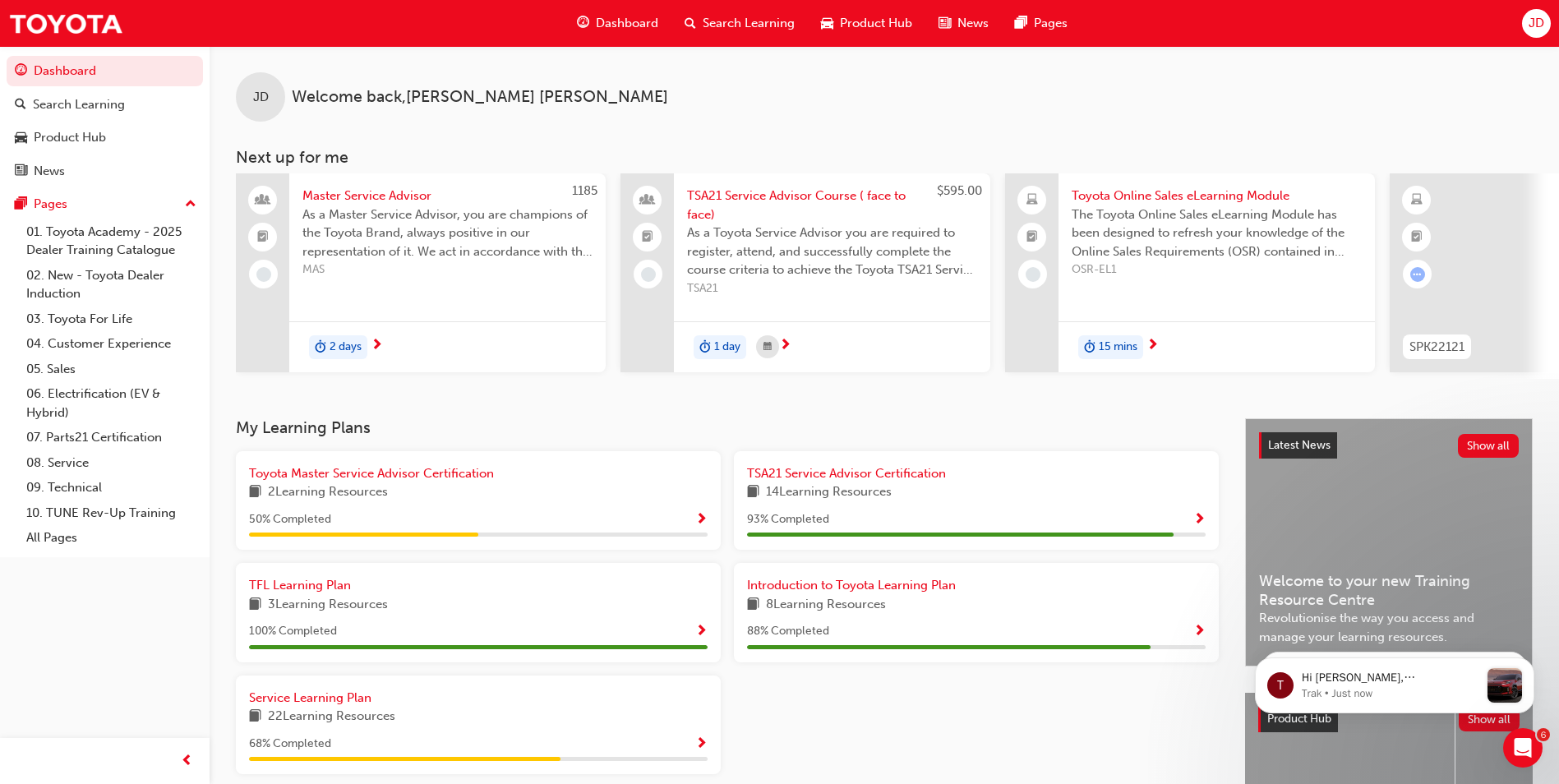 click on "Search Learning" at bounding box center [749, 23] 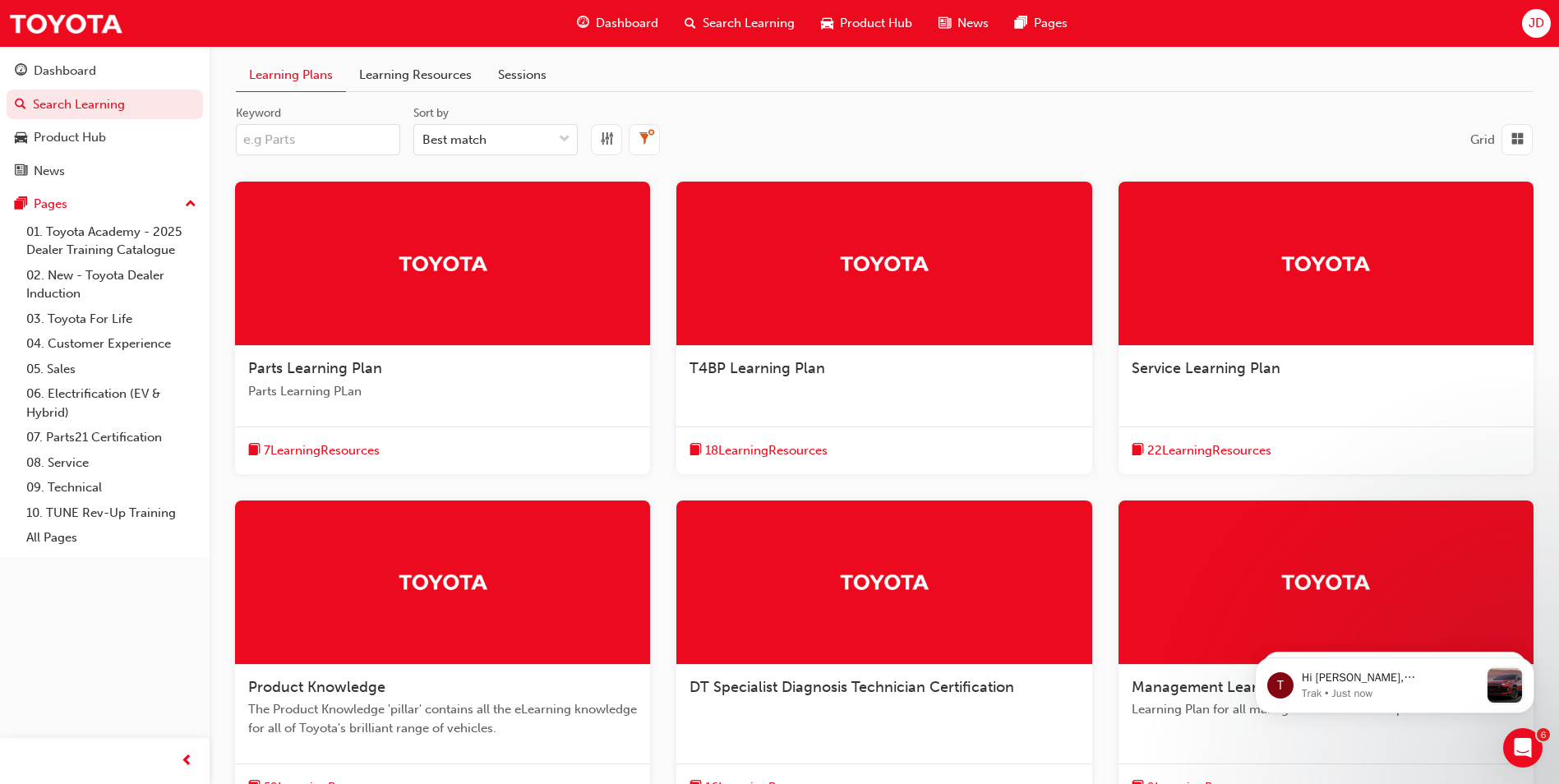 click on "Keyword" at bounding box center [318, 140] 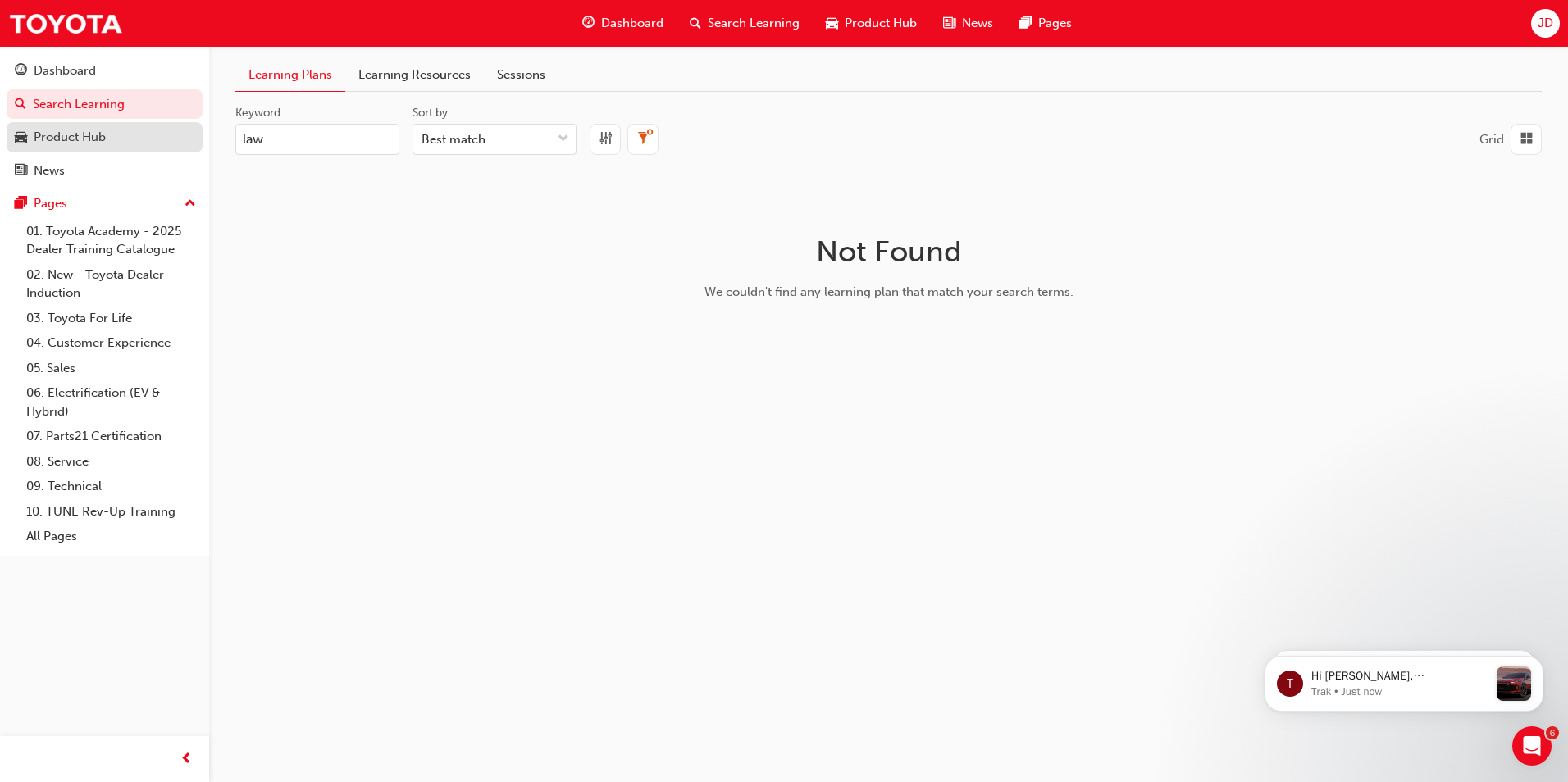 drag, startPoint x: 194, startPoint y: 149, endPoint x: 177, endPoint y: 149, distance: 17 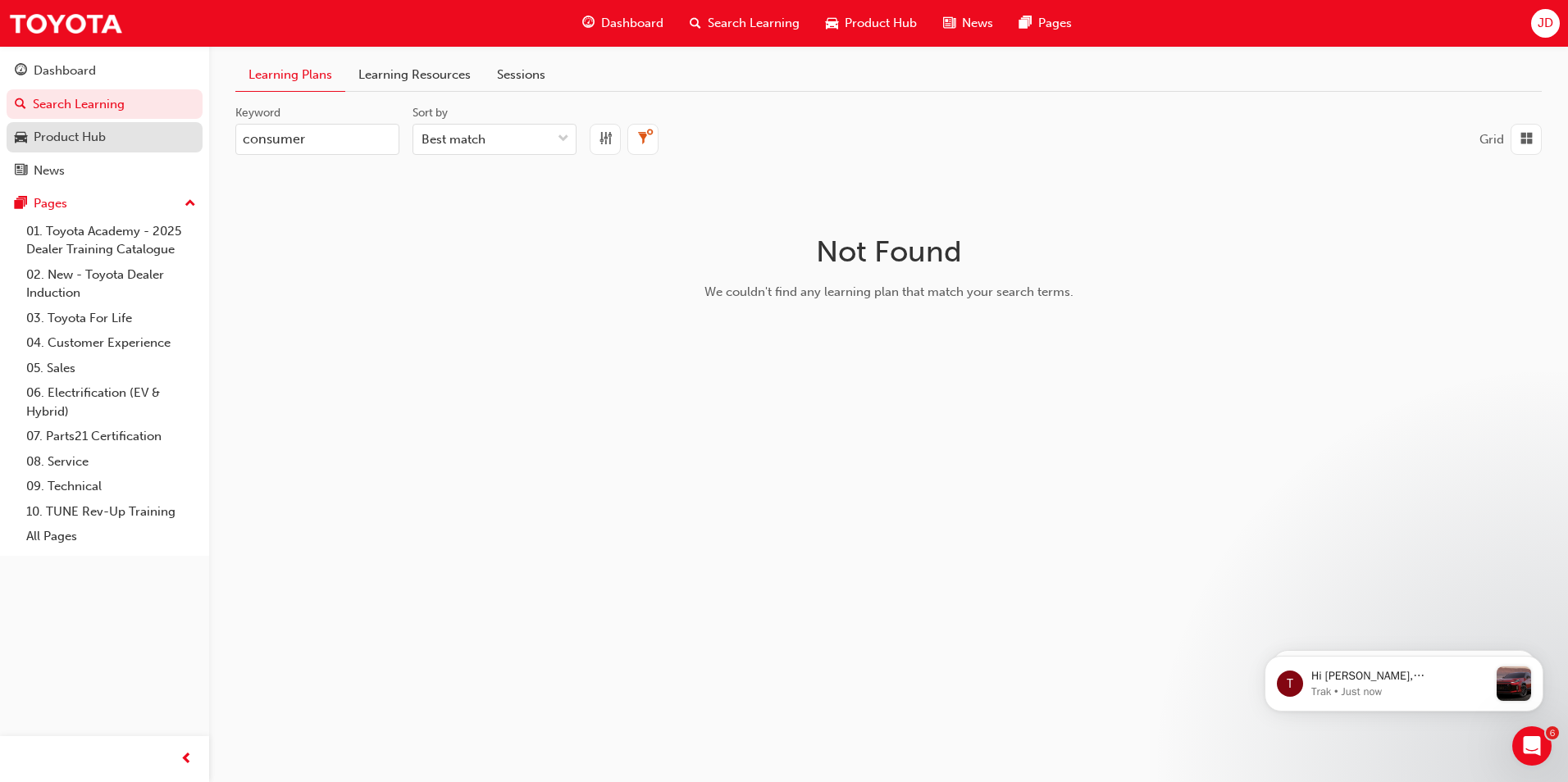 type on "consumer" 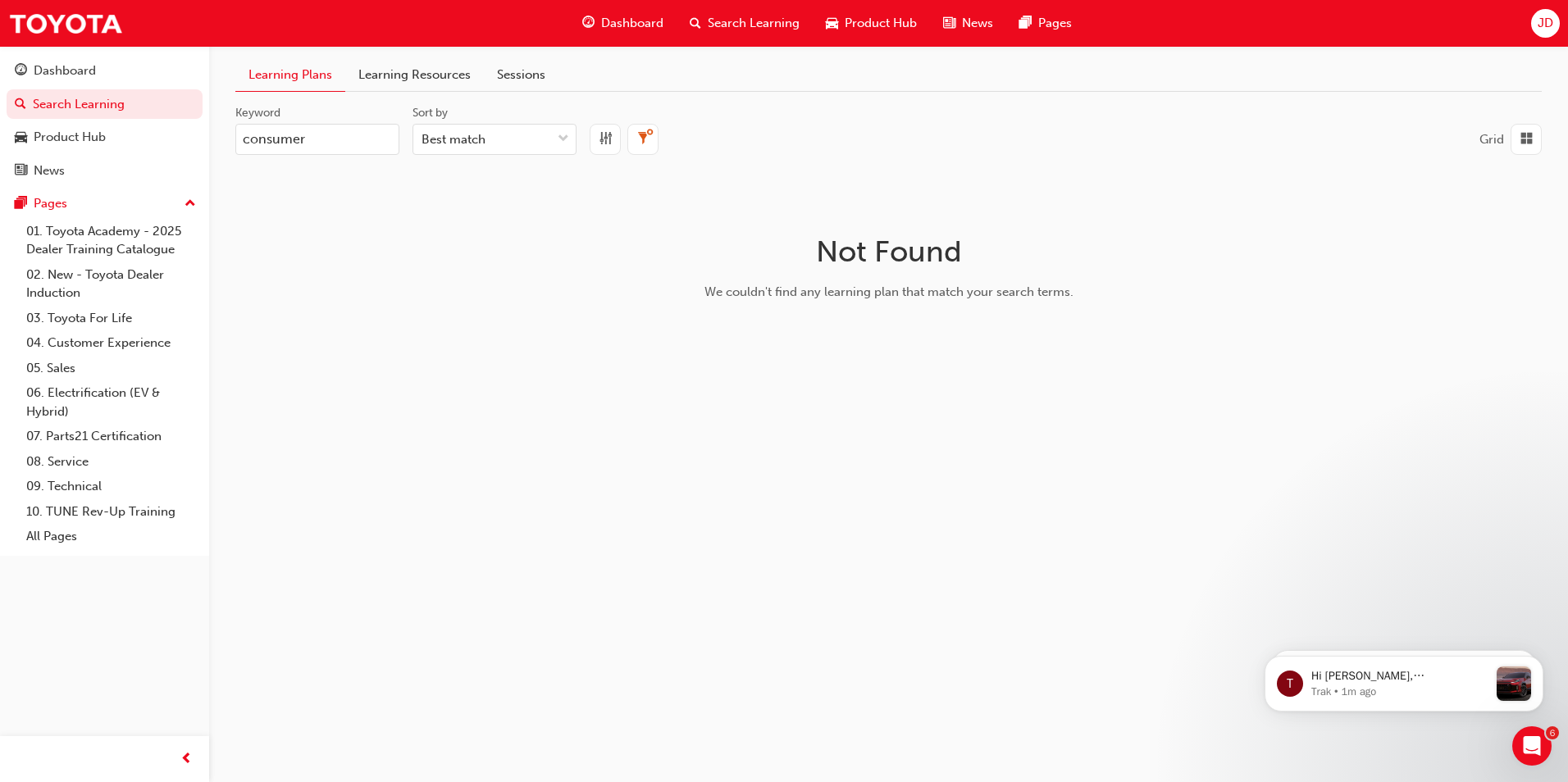 drag, startPoint x: 314, startPoint y: 144, endPoint x: 226, endPoint y: 152, distance: 88.362888 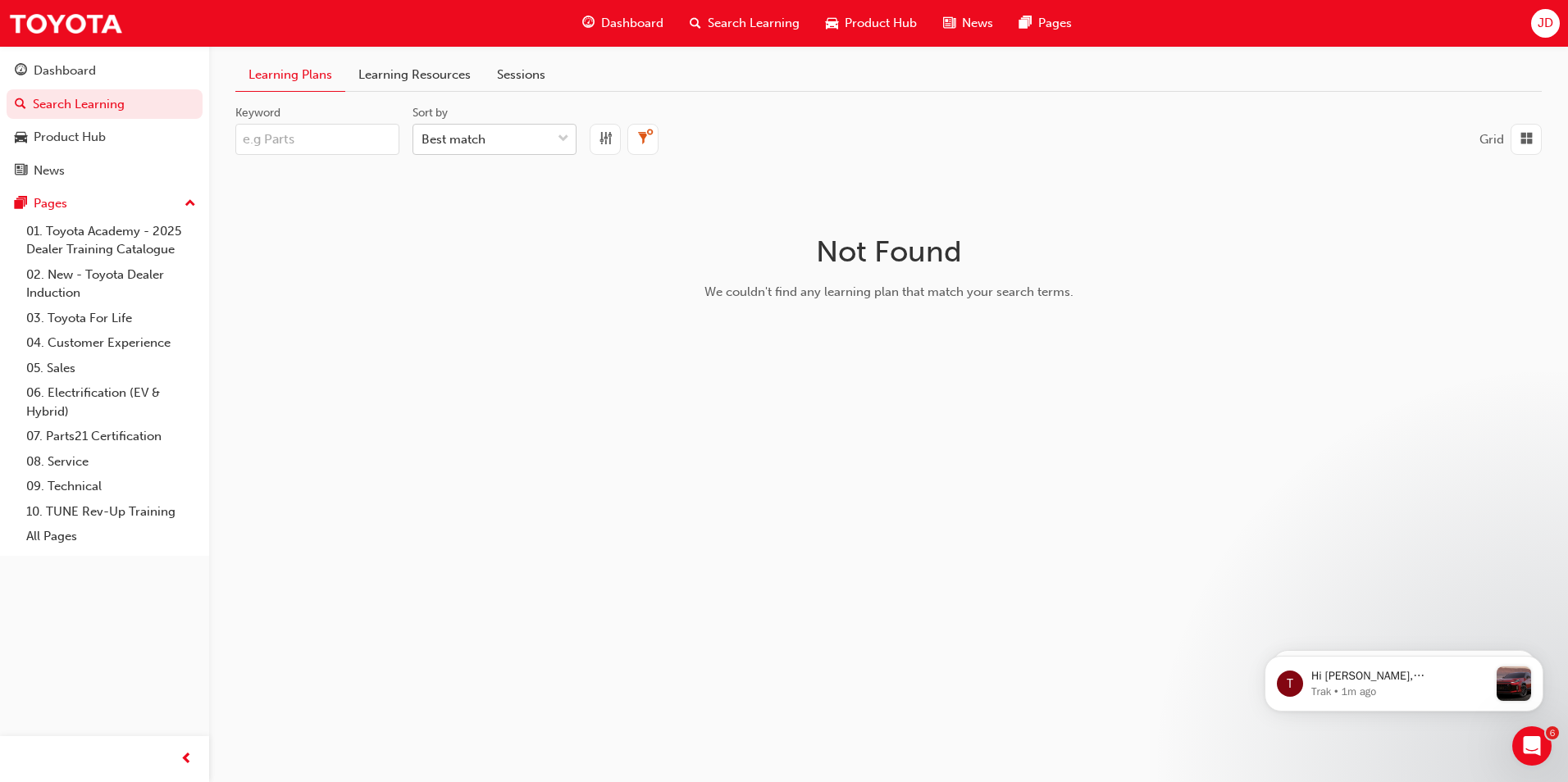 click on "Best match" at bounding box center [454, 139] 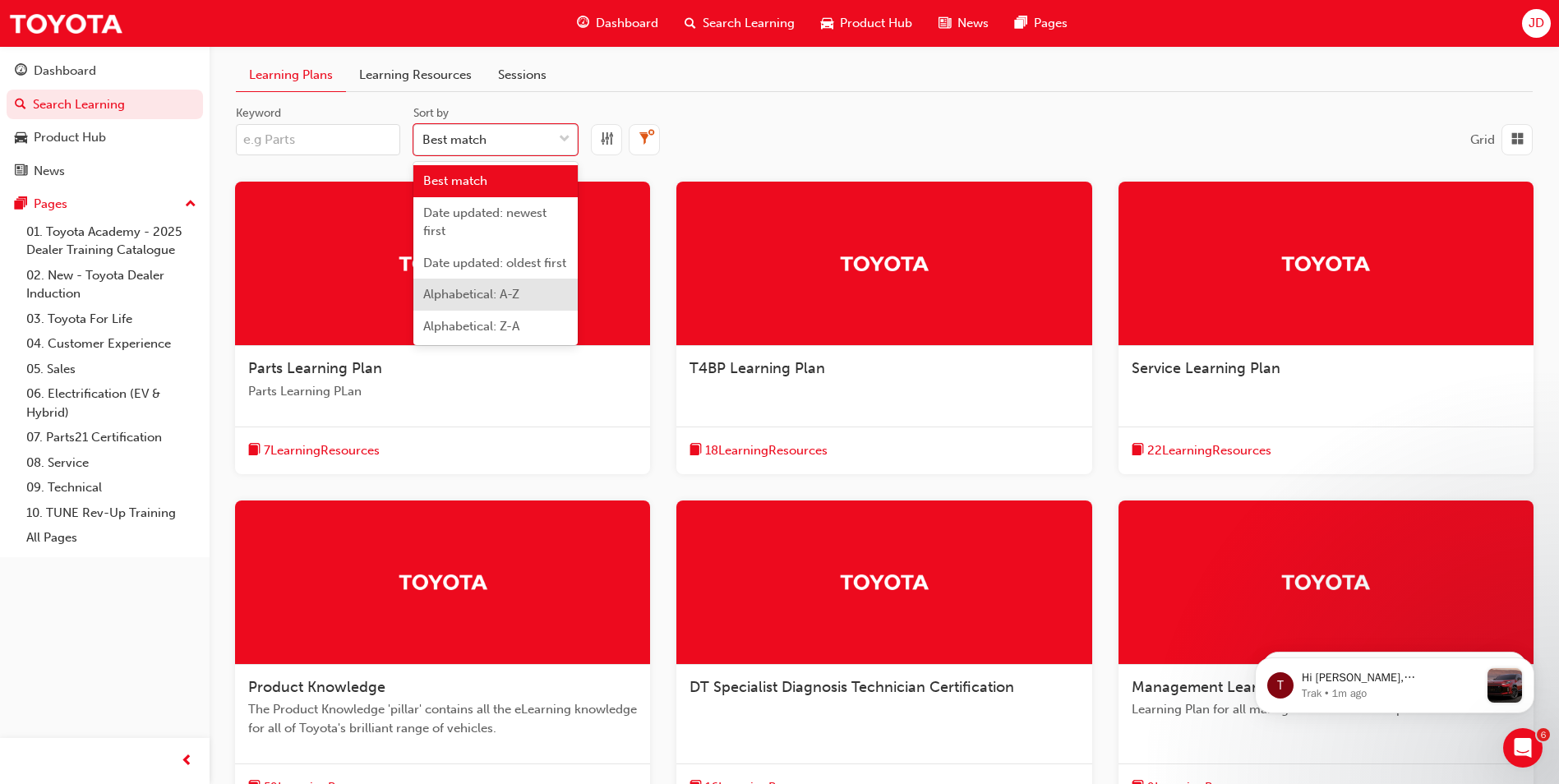 click on "Alphabetical: A-Z" at bounding box center [471, 294] 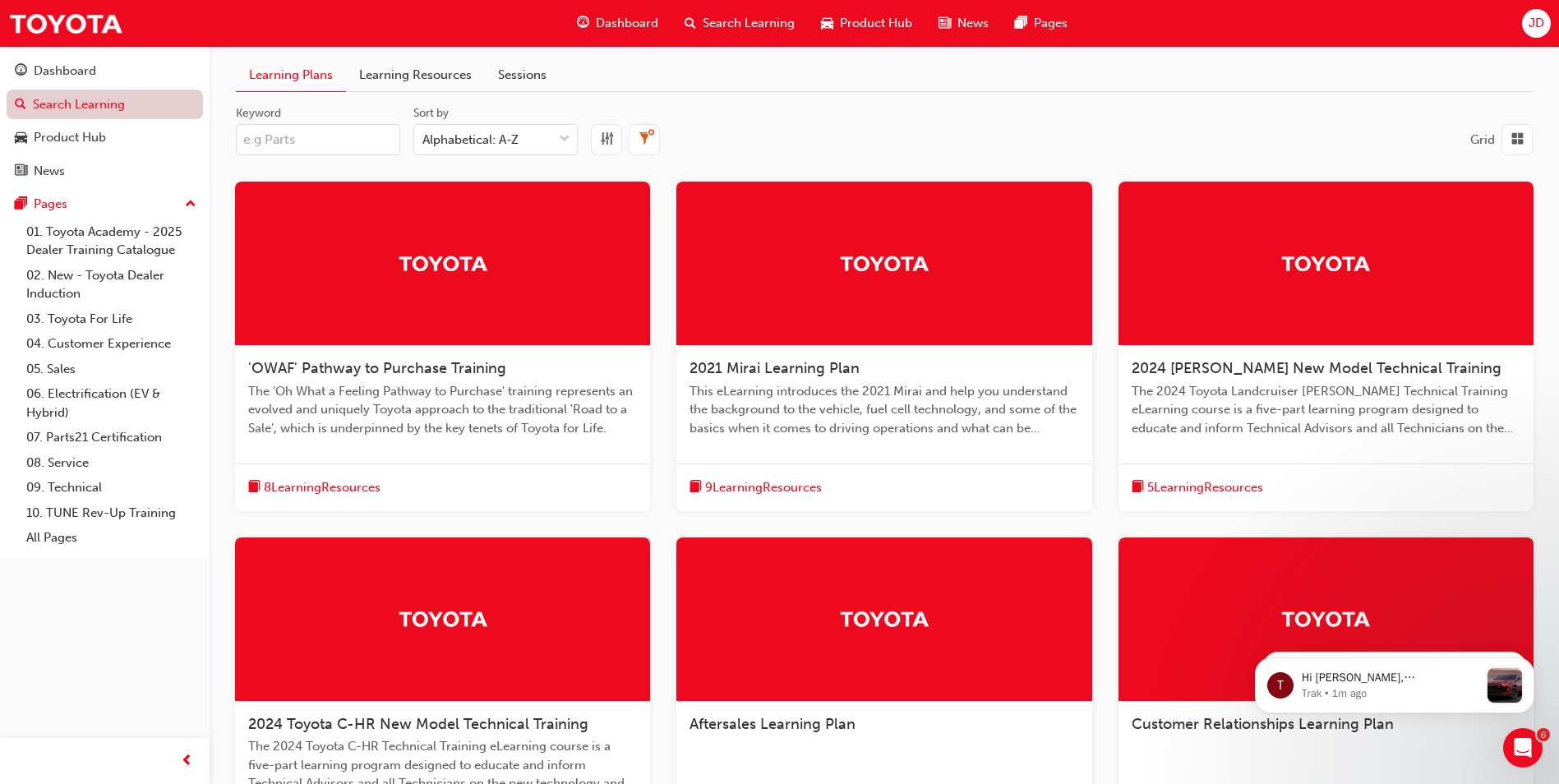 click on "Search Learning" at bounding box center [104, 104] 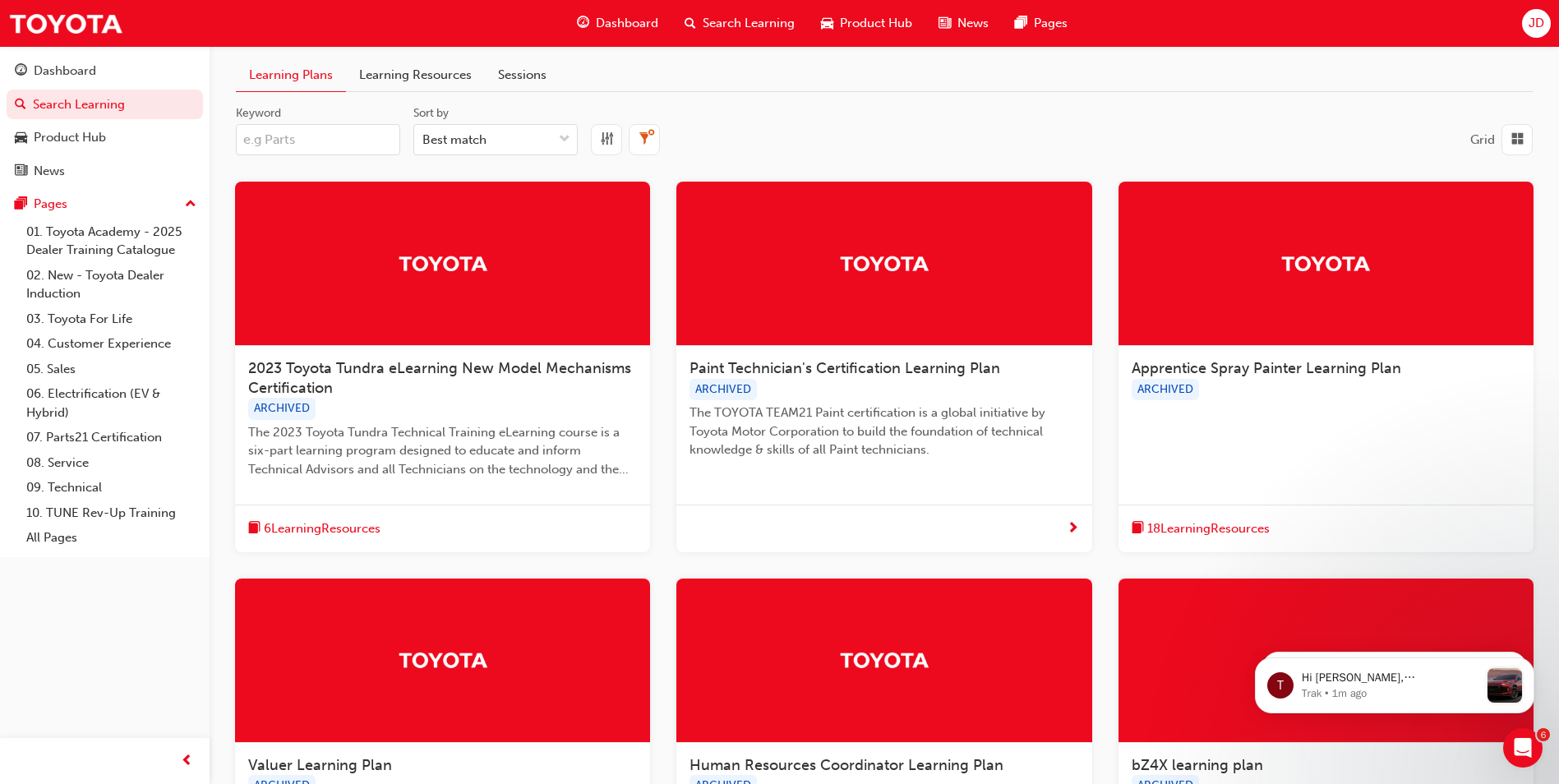 click on "Keyword" at bounding box center (318, 140) 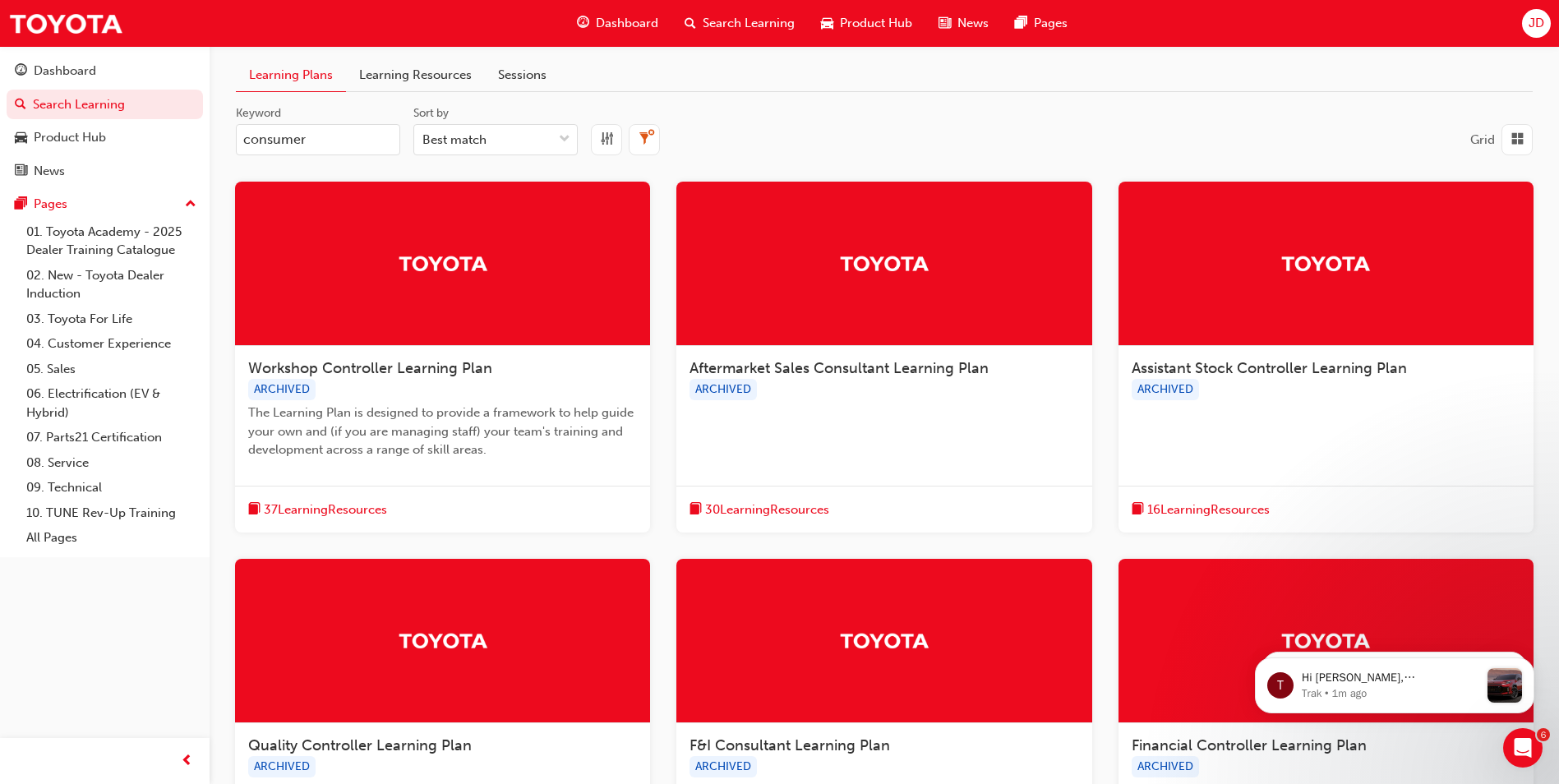 type on "consumer" 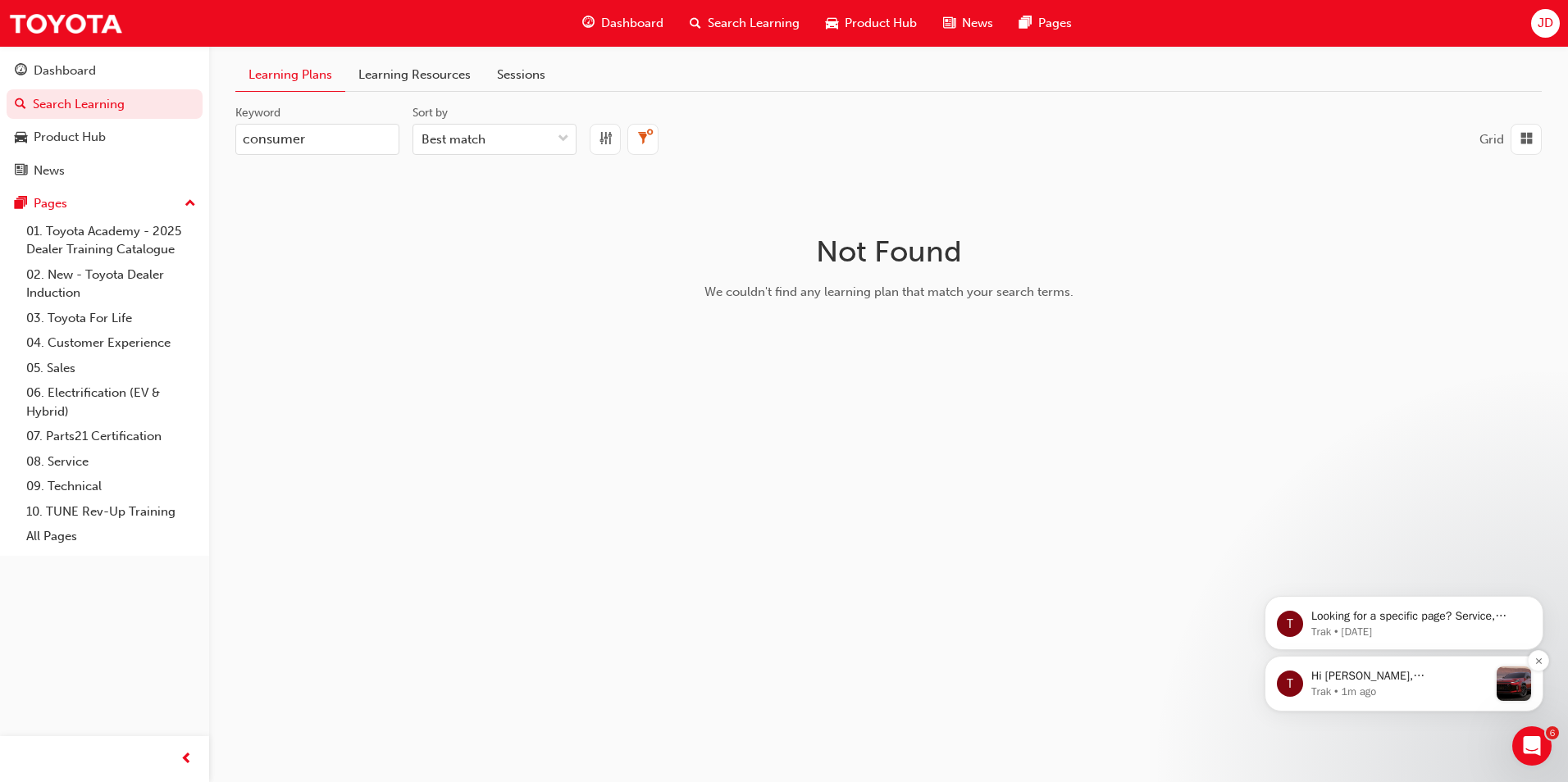 click on "Trak • 1m ago" at bounding box center [1400, 692] 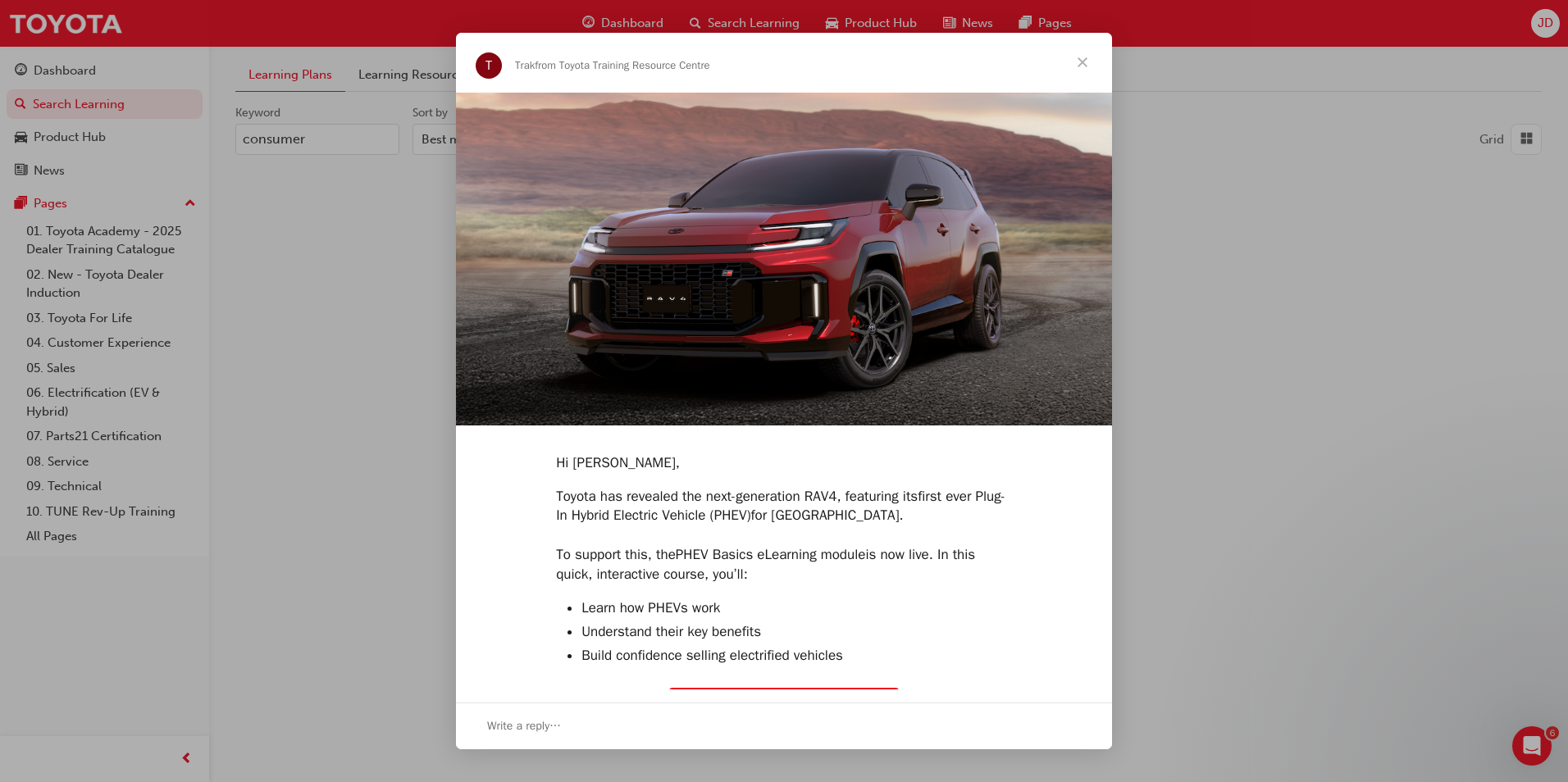 scroll, scrollTop: 0, scrollLeft: 0, axis: both 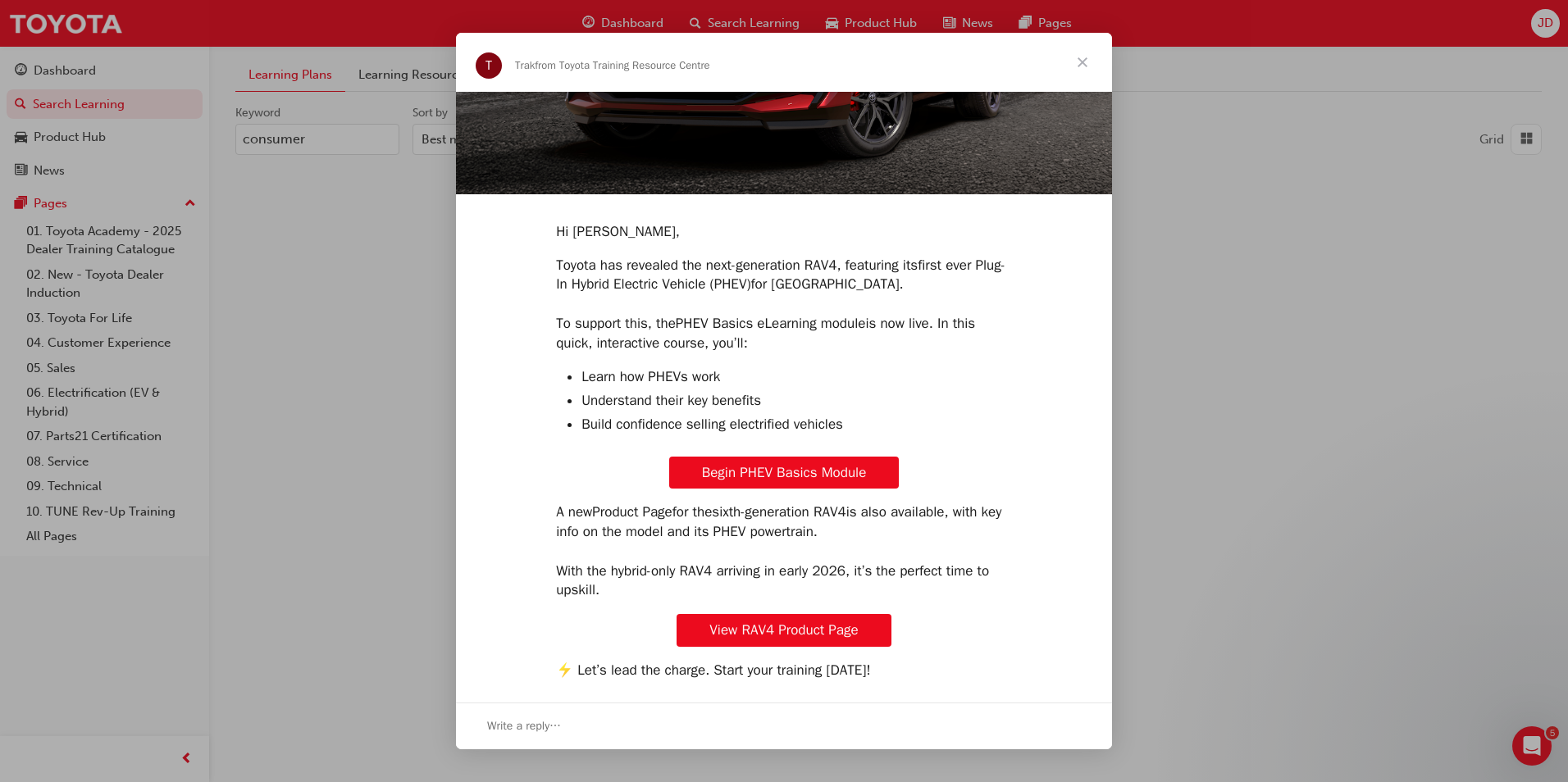 click at bounding box center (1083, 62) 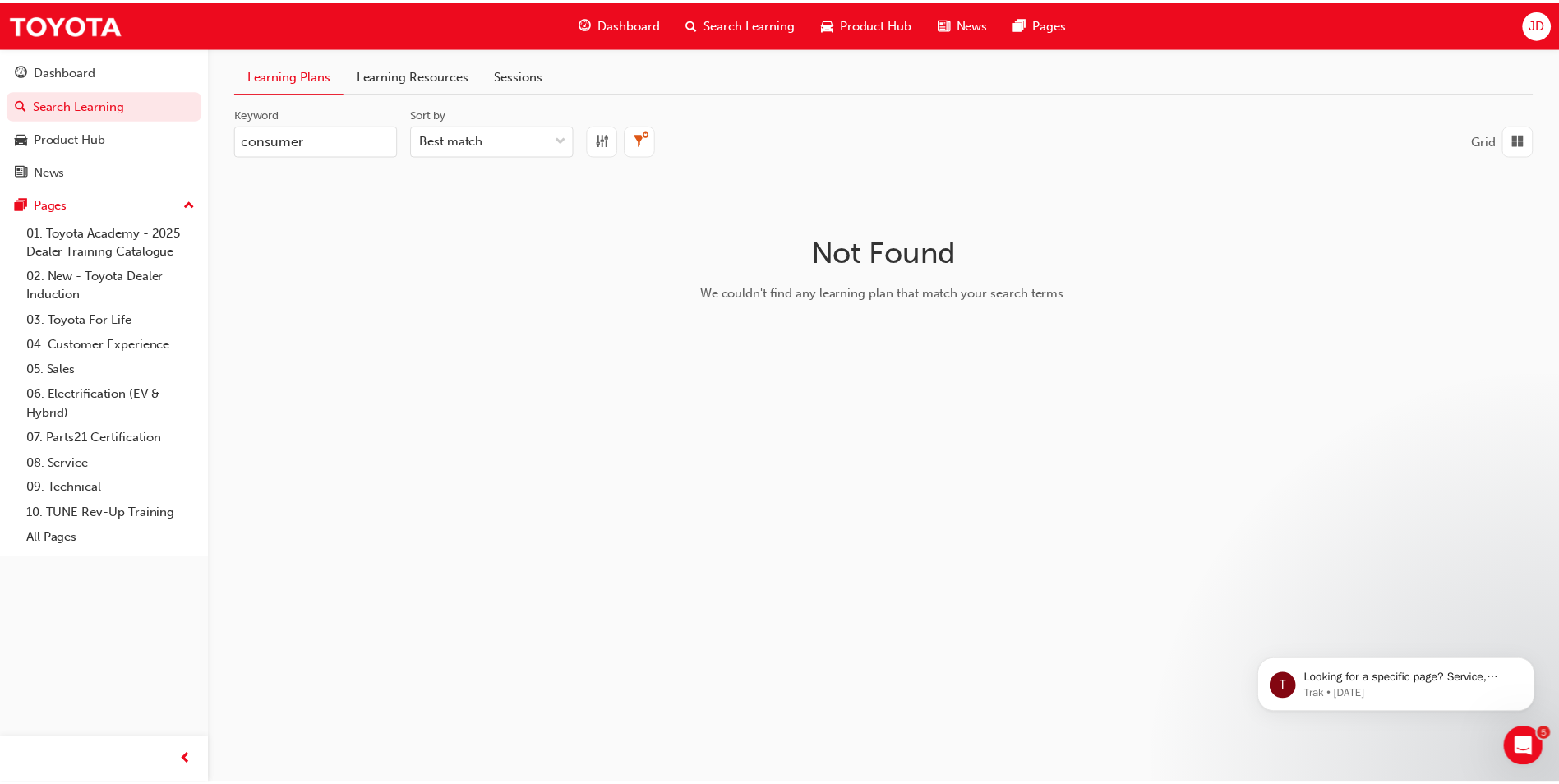 scroll, scrollTop: 0, scrollLeft: 0, axis: both 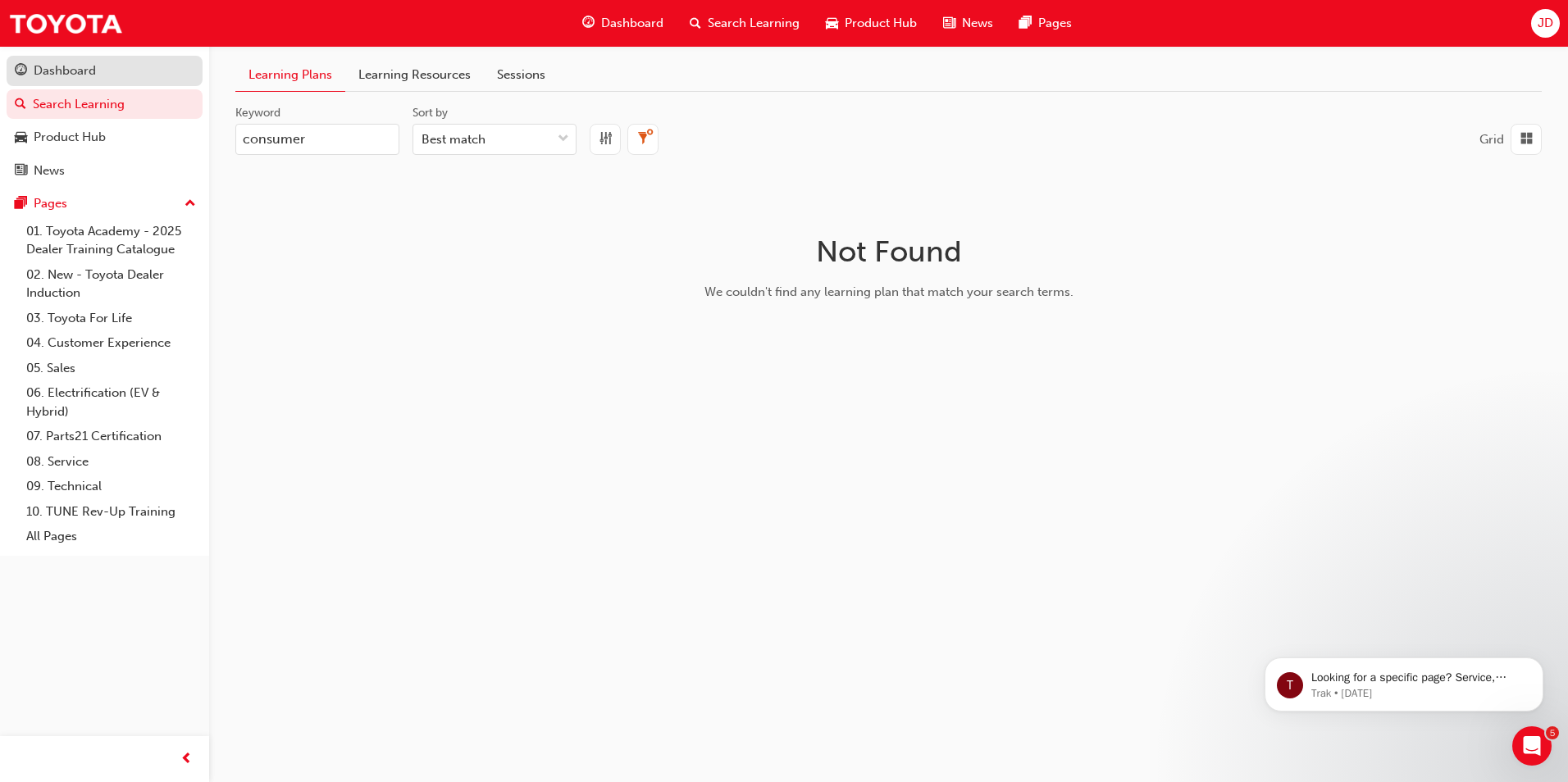 click on "Dashboard" at bounding box center (104, 70) 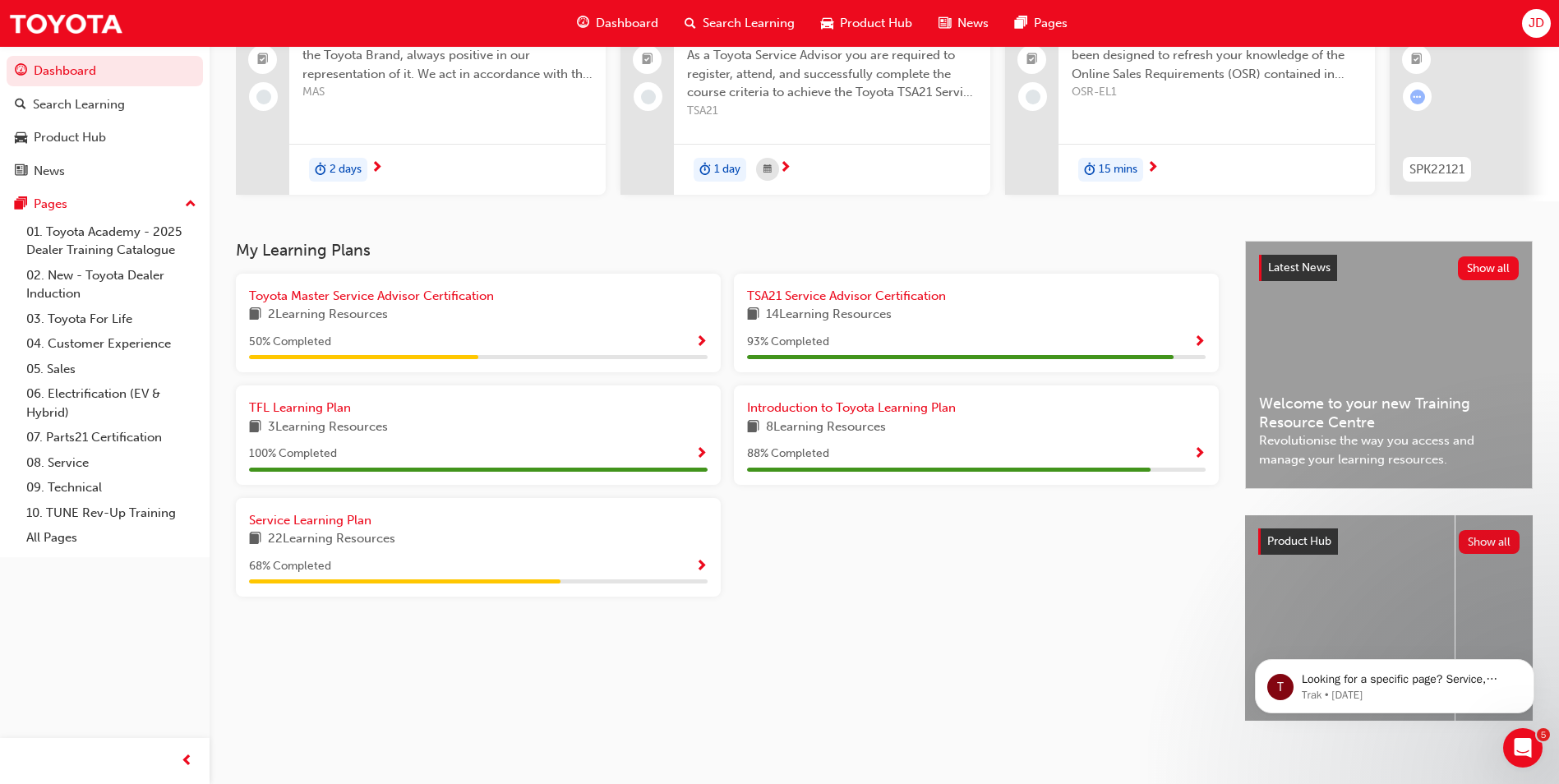 scroll, scrollTop: 198, scrollLeft: 0, axis: vertical 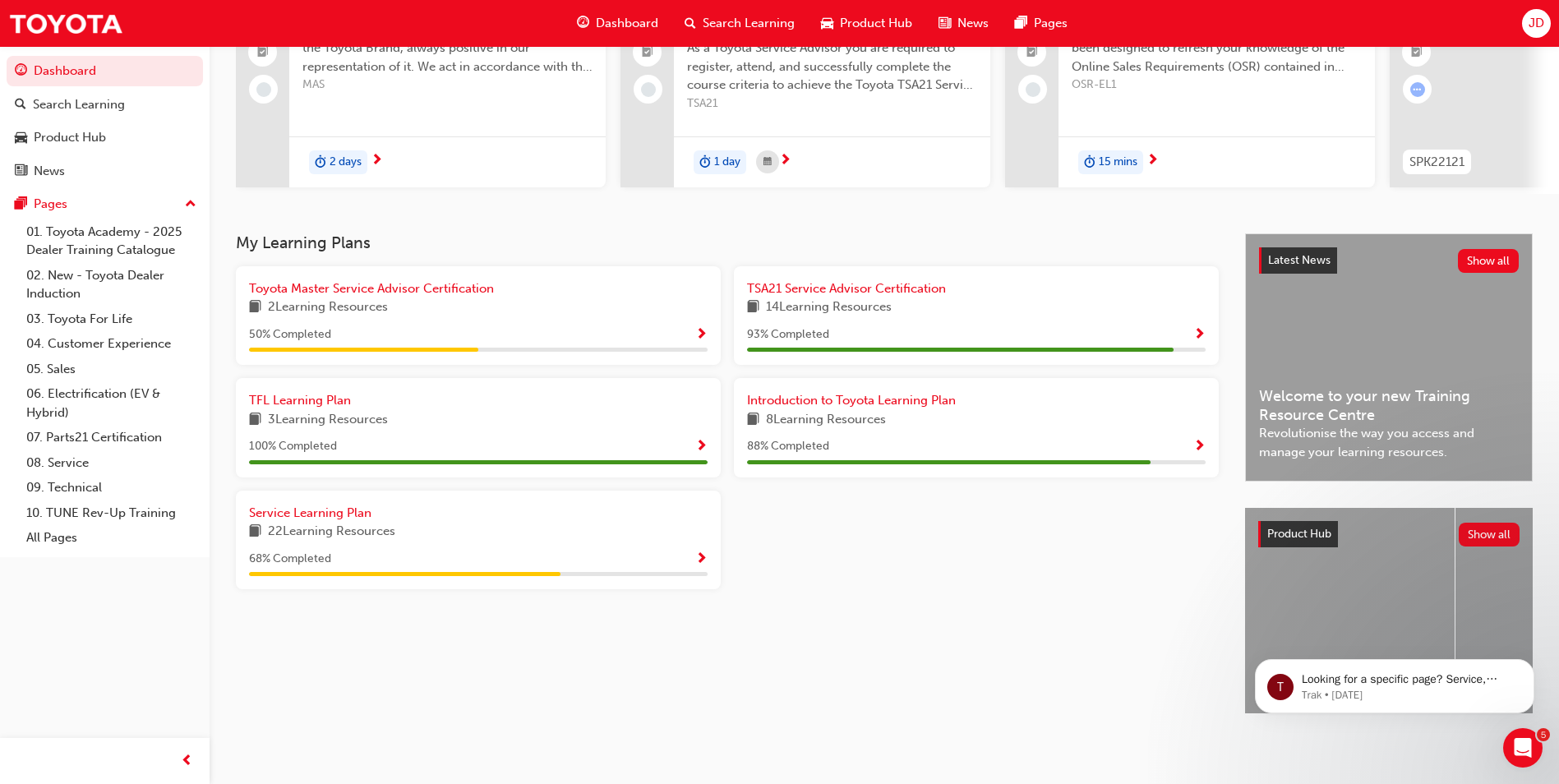 click at bounding box center (1199, 335) 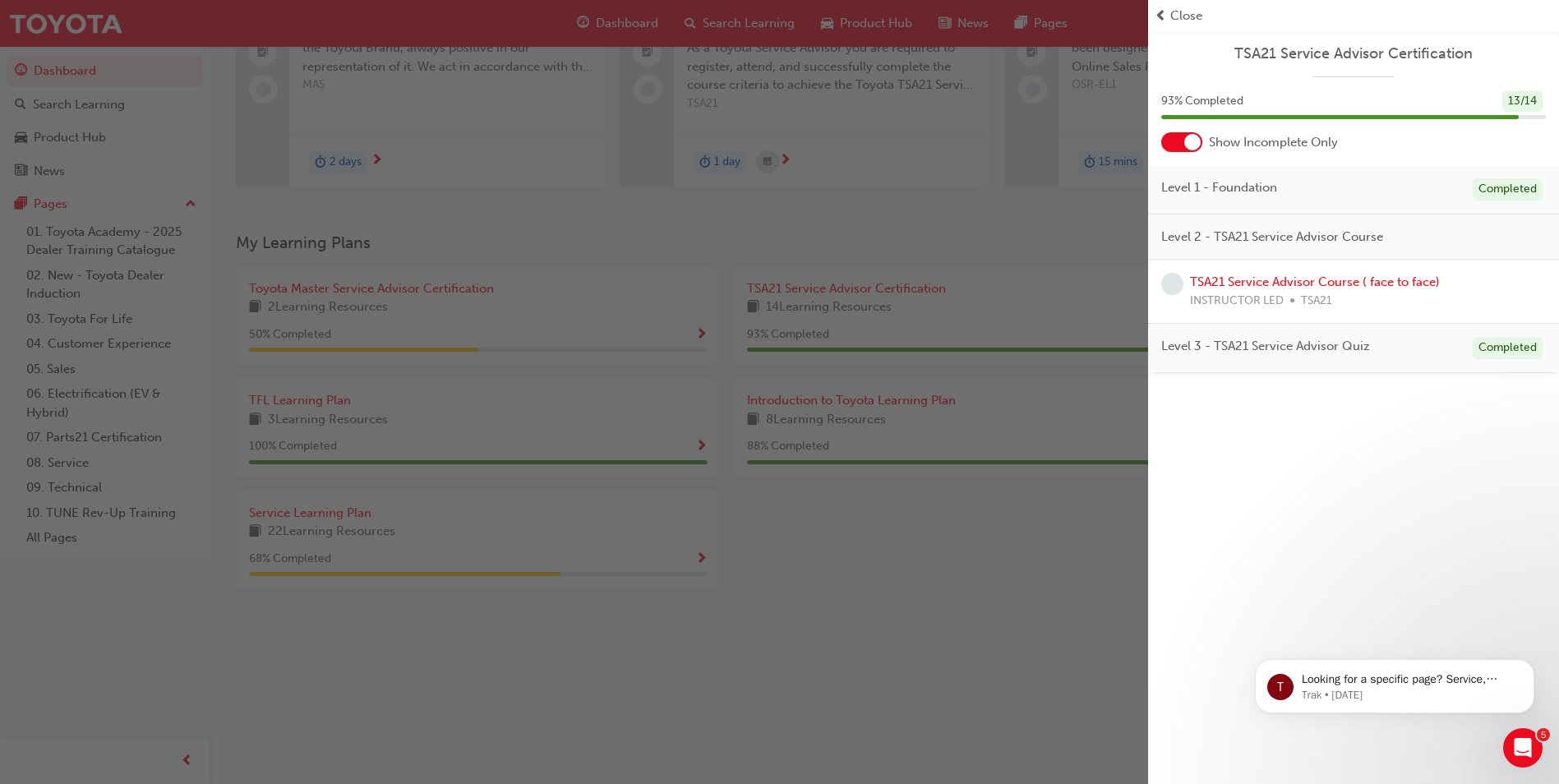 click at bounding box center [574, 392] 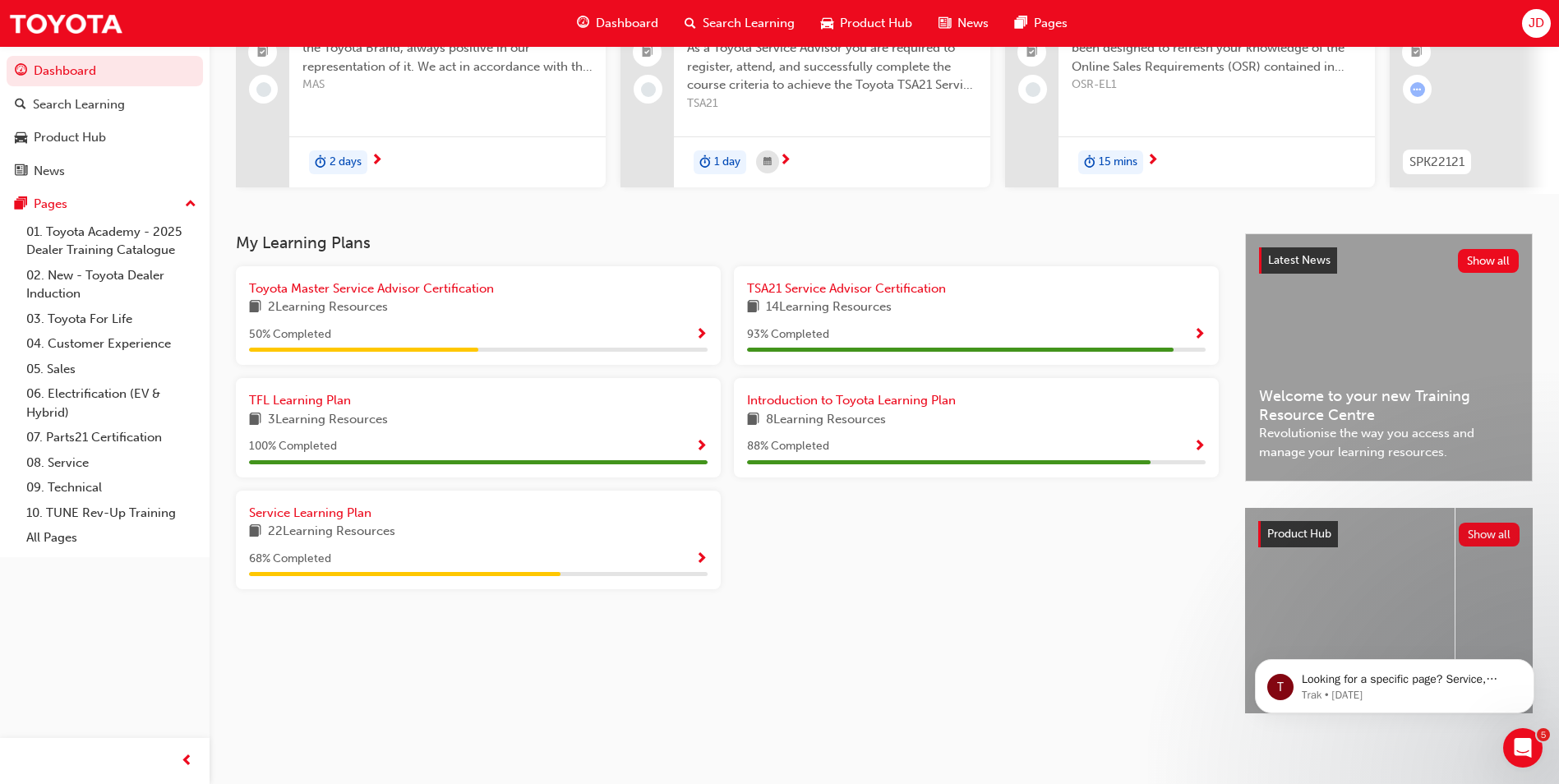 click on "88 % Completed" at bounding box center [976, 446] 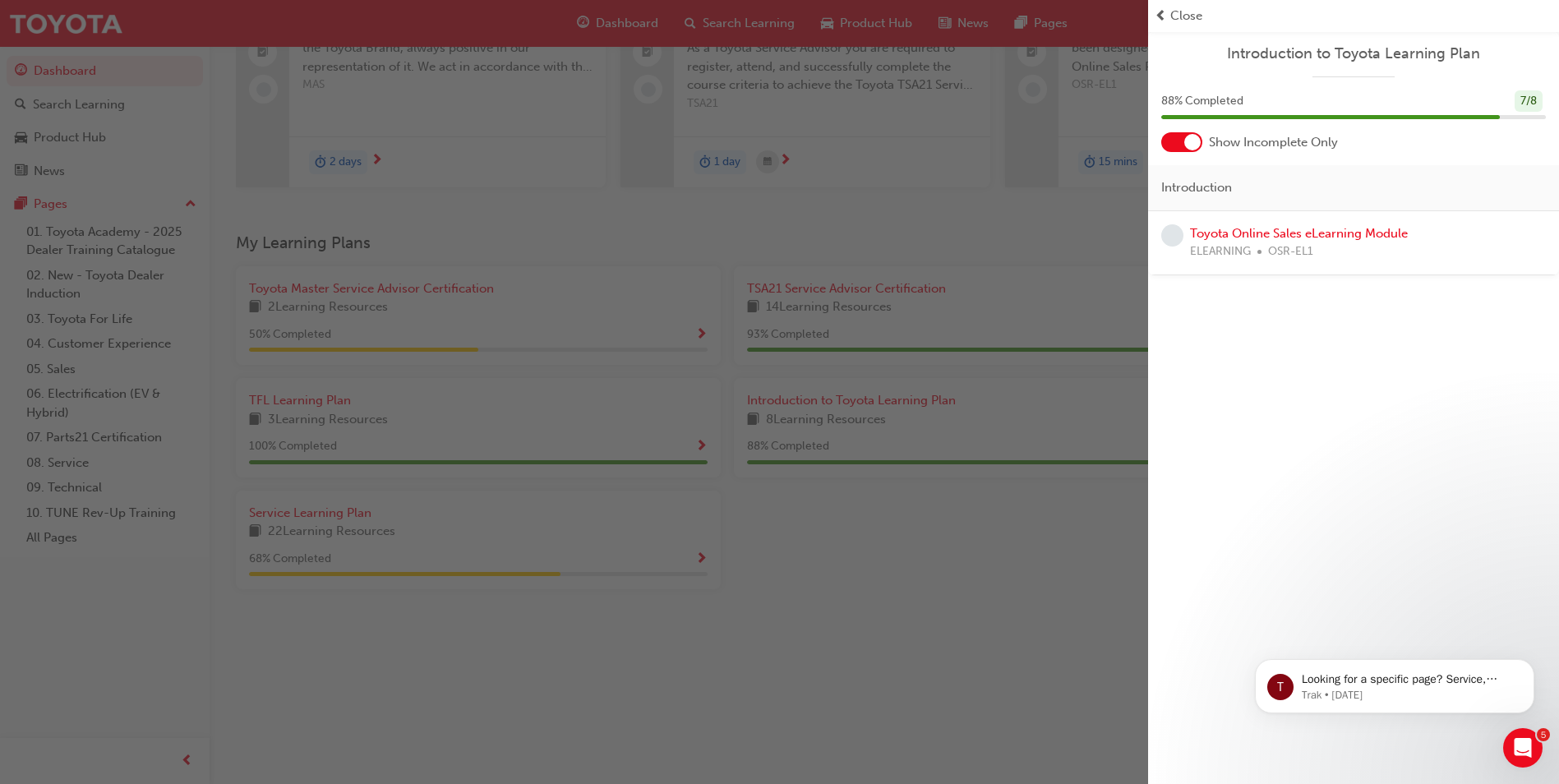 click at bounding box center [574, 392] 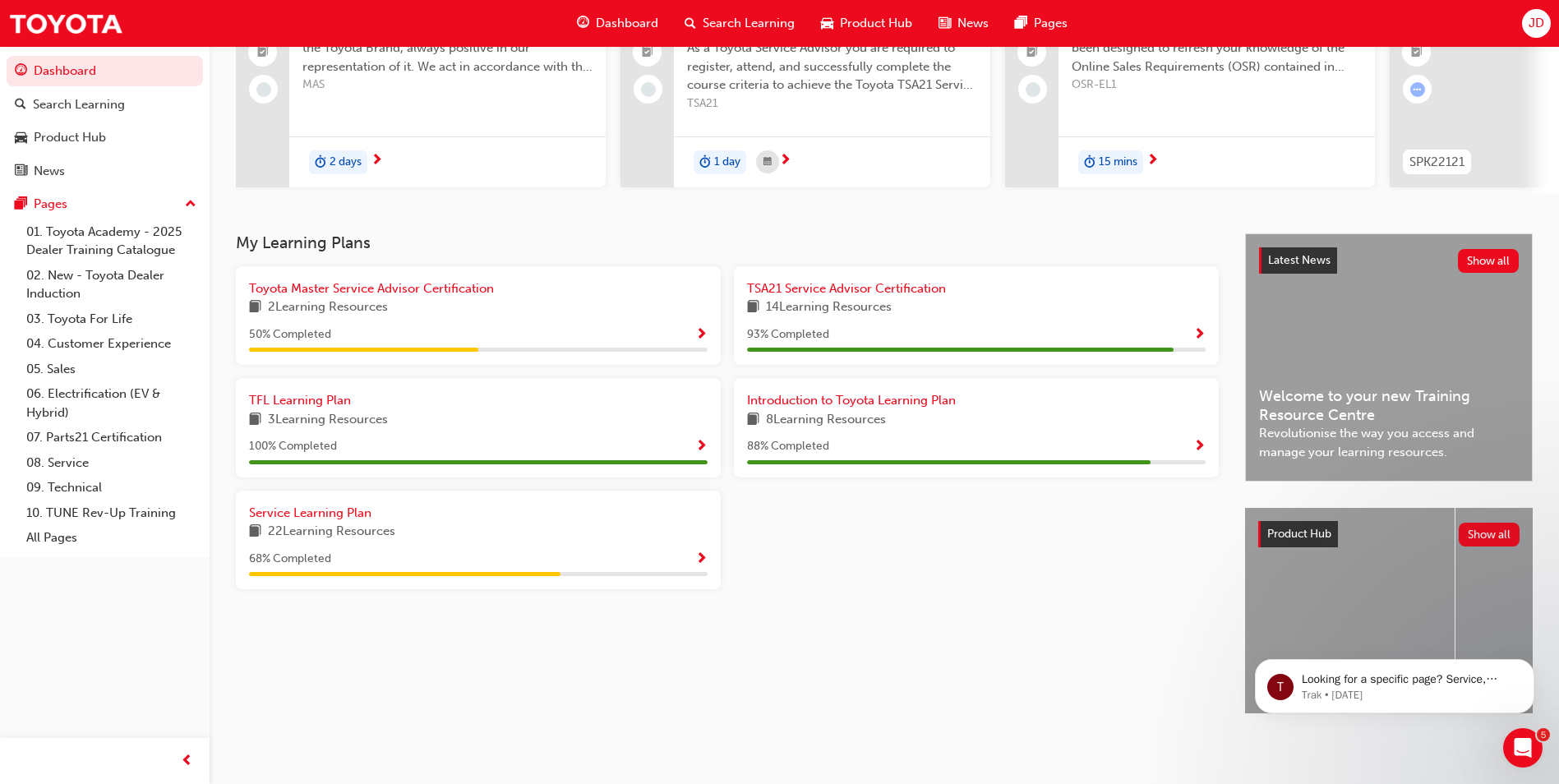 click at bounding box center (701, 560) 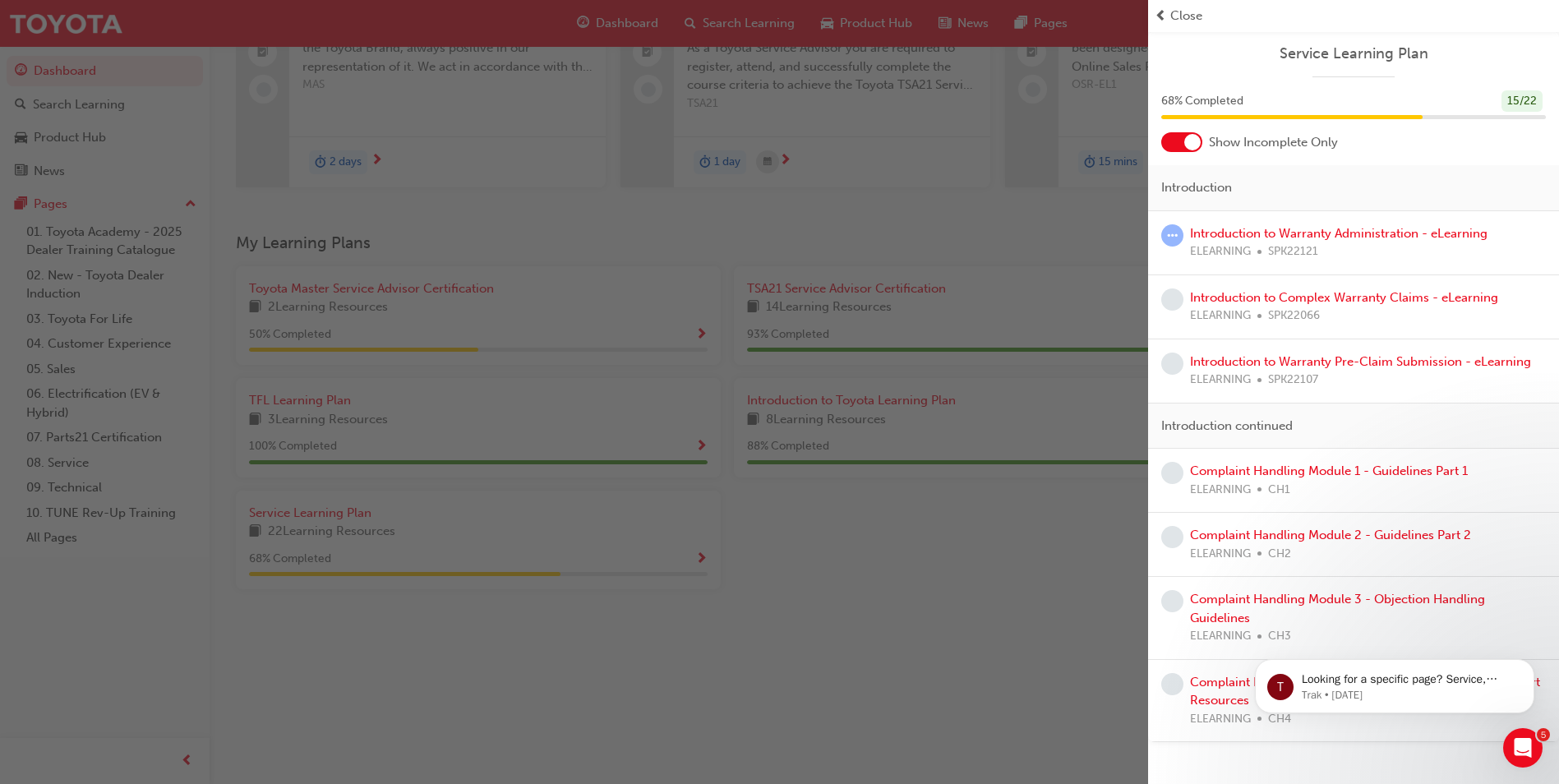 click at bounding box center (574, 392) 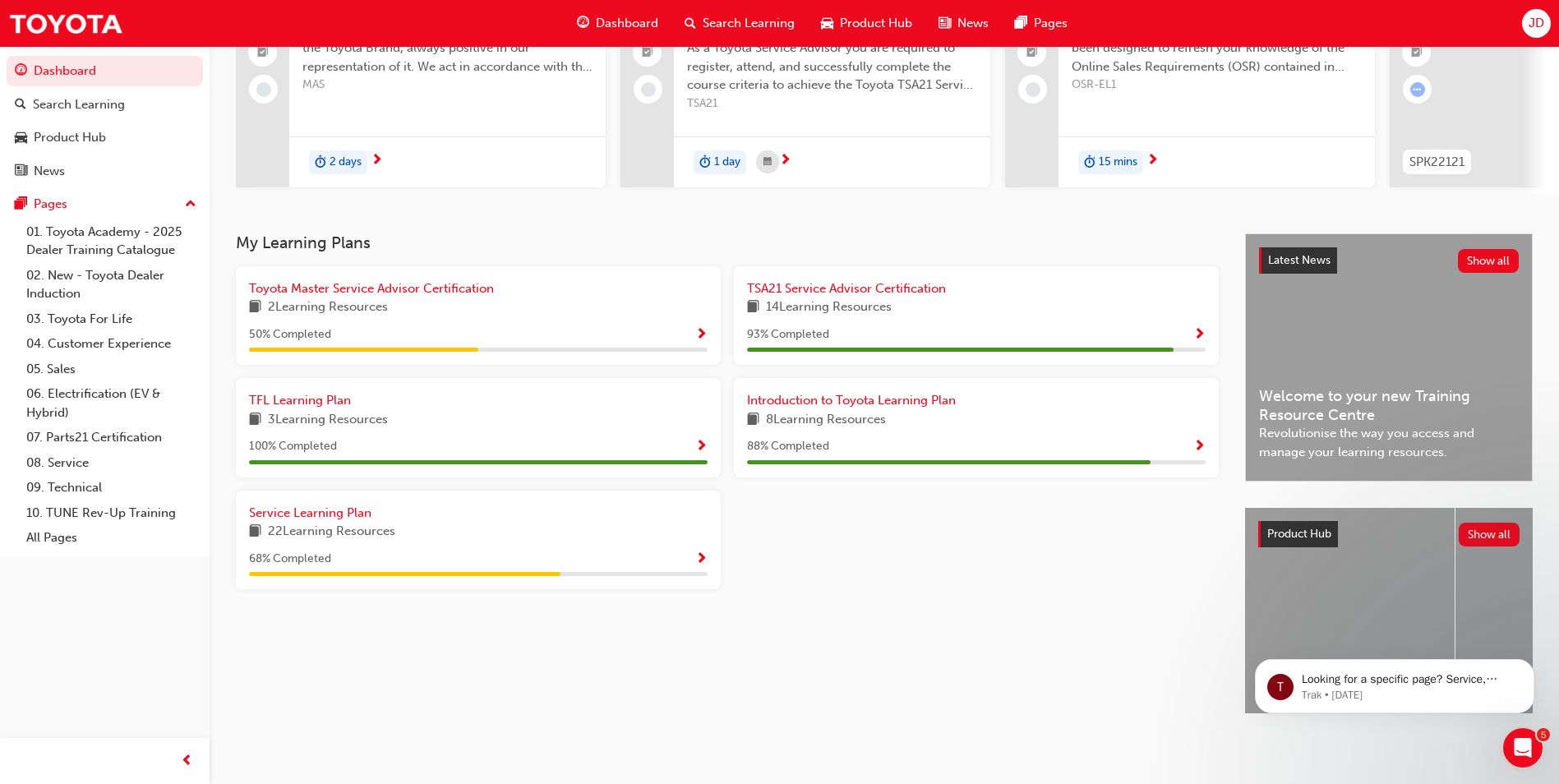 click at bounding box center [701, 335] 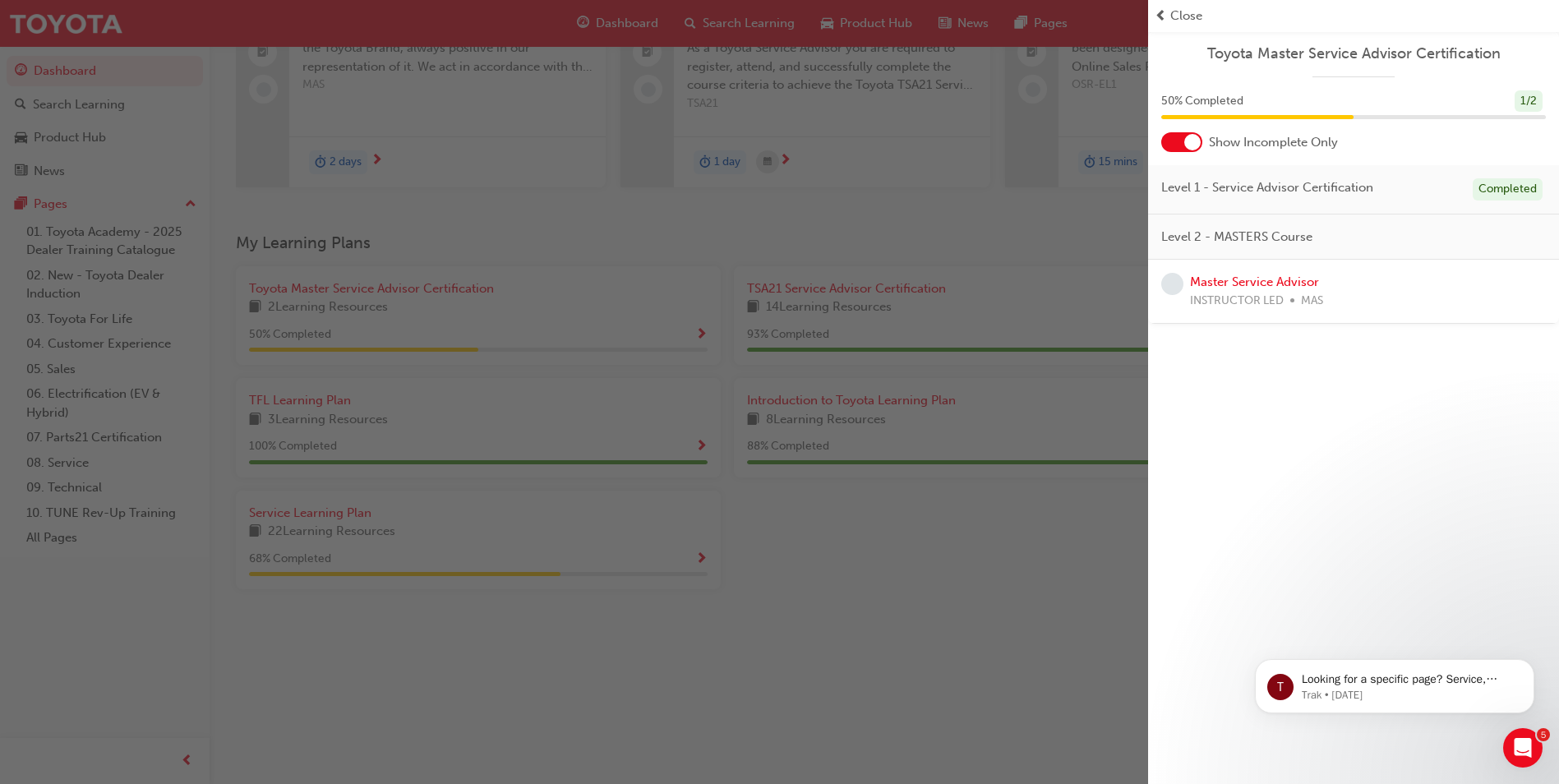 click at bounding box center (574, 392) 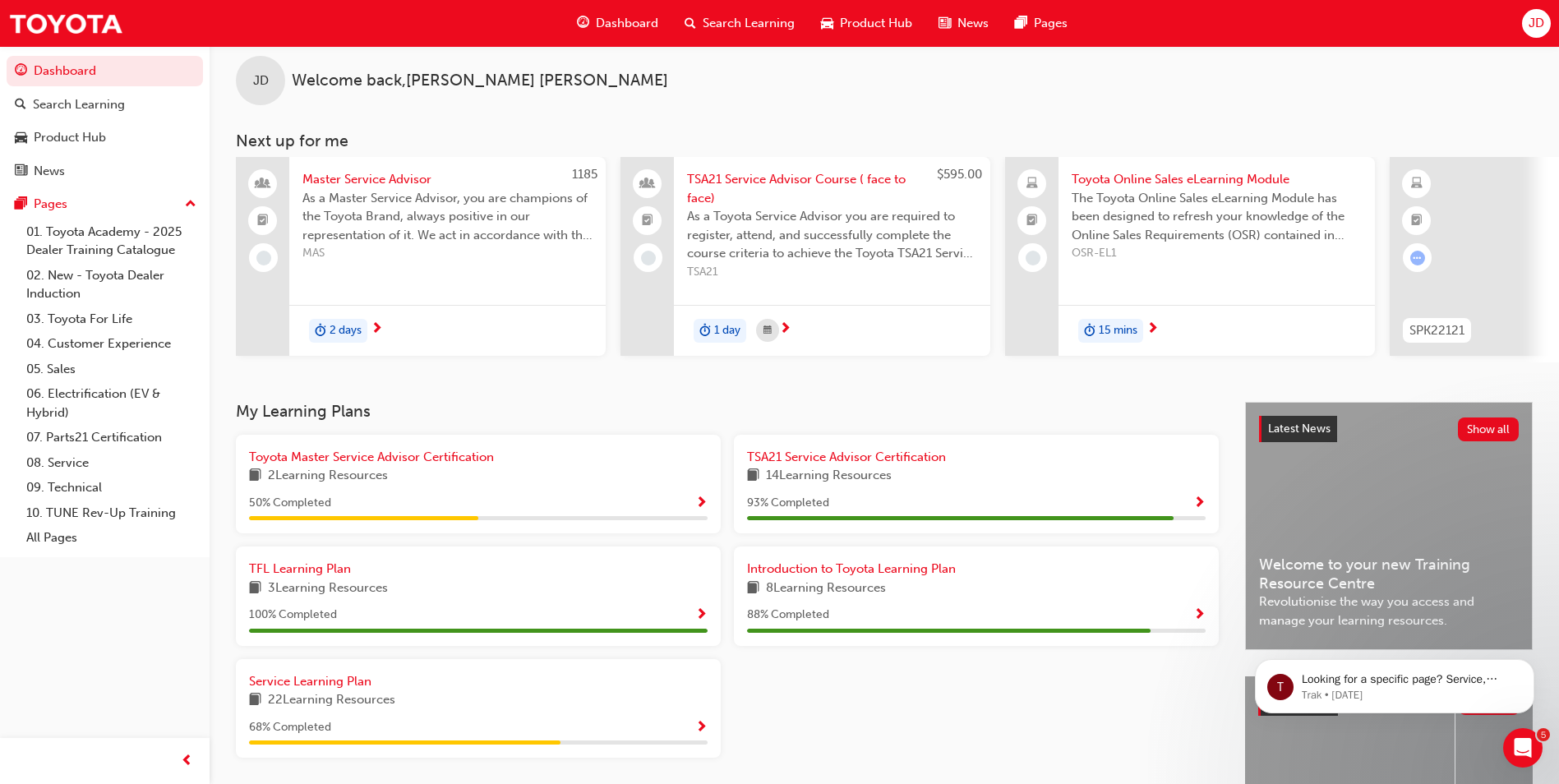 scroll, scrollTop: 0, scrollLeft: 0, axis: both 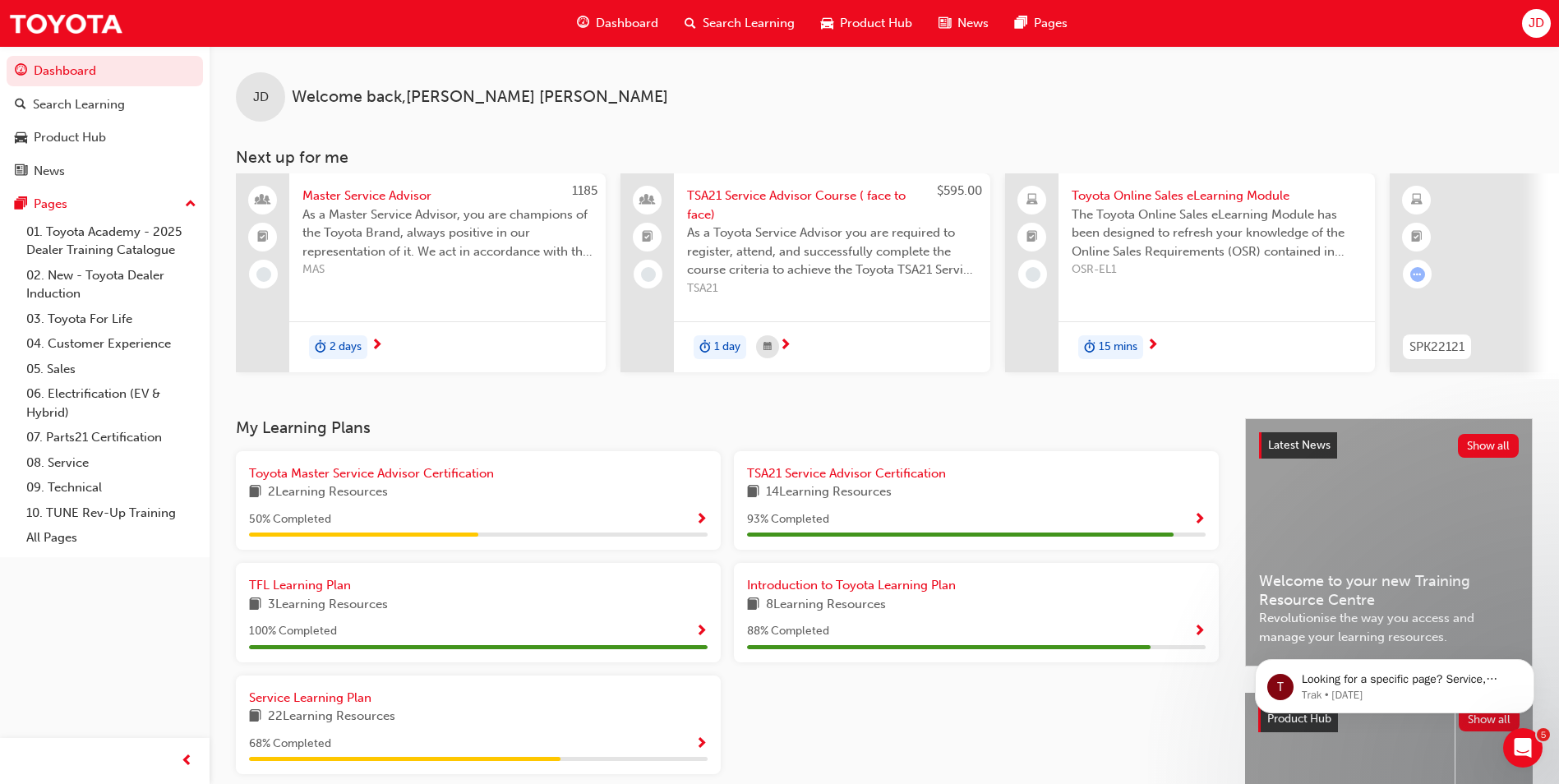 click 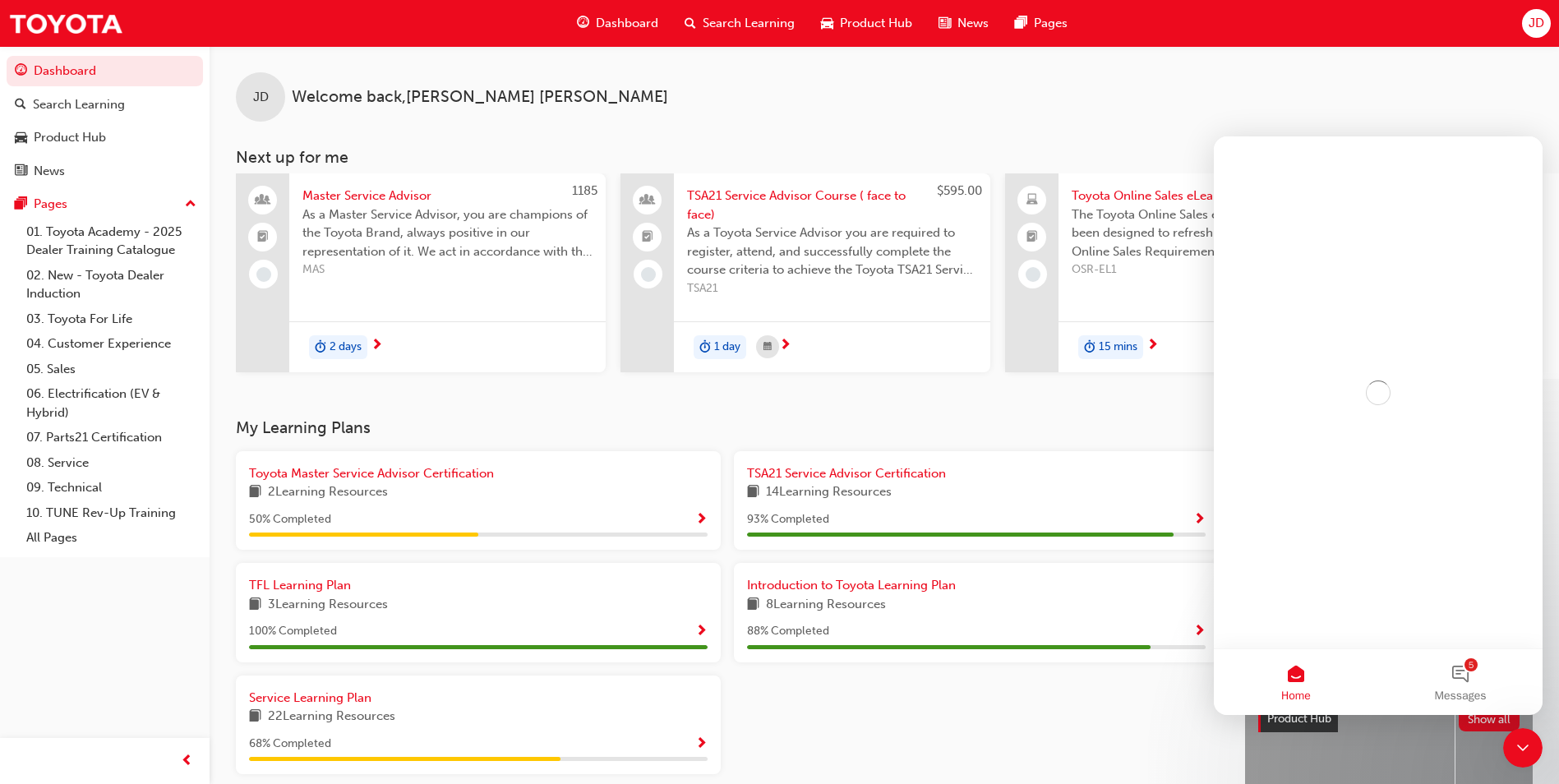 scroll, scrollTop: 0, scrollLeft: 0, axis: both 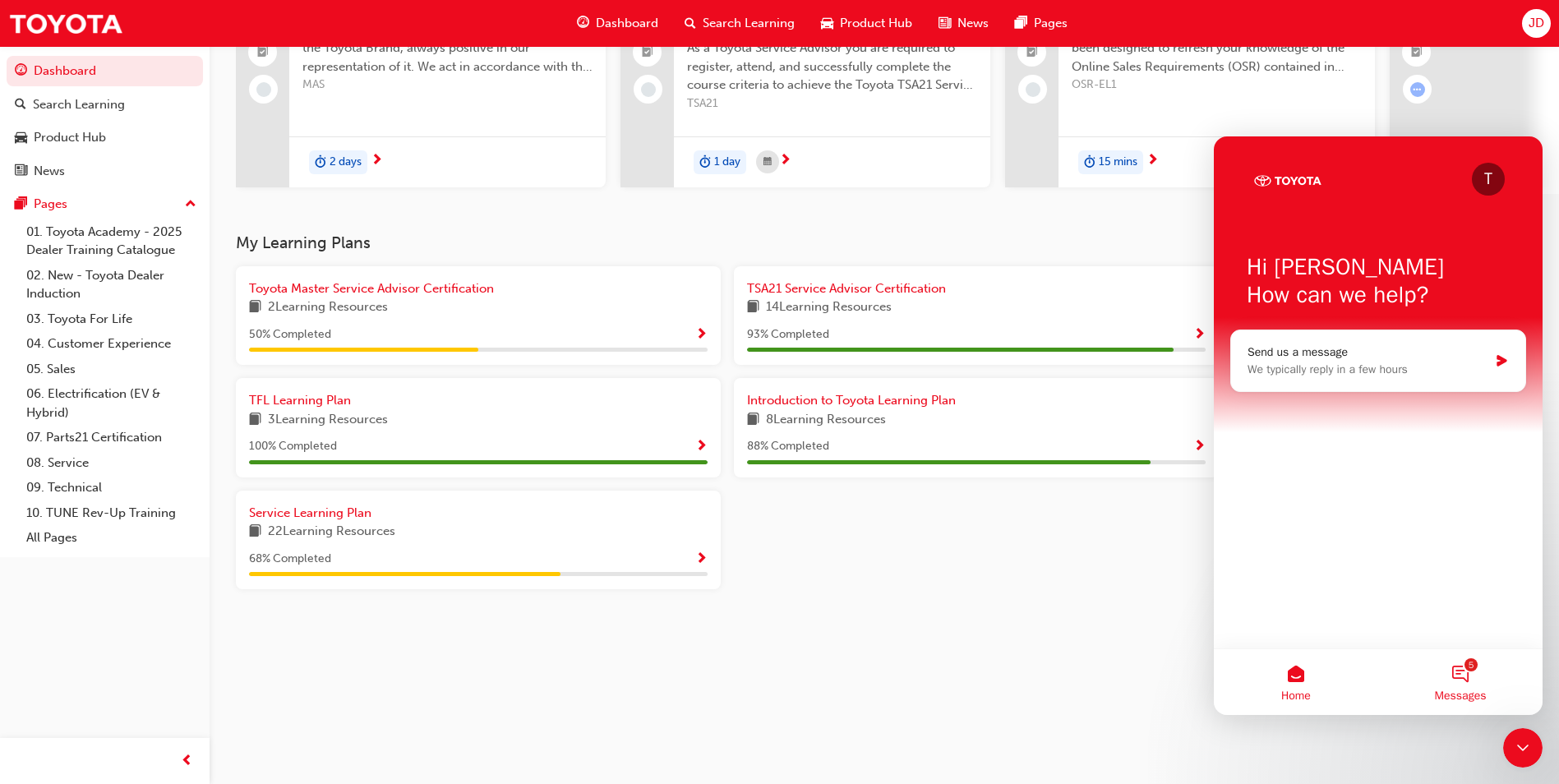click on "5 Messages" at bounding box center [1460, 682] 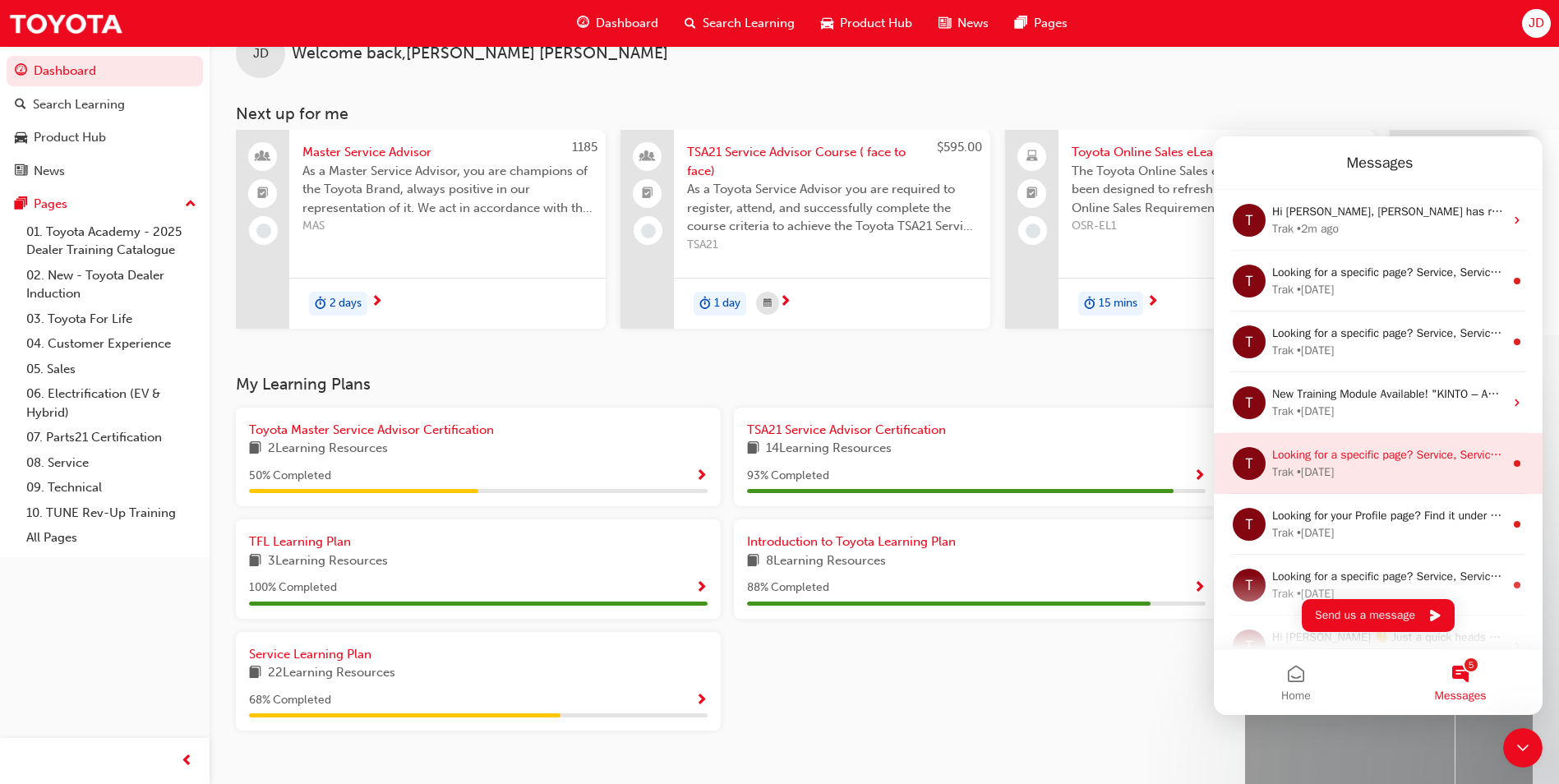 scroll, scrollTop: 0, scrollLeft: 0, axis: both 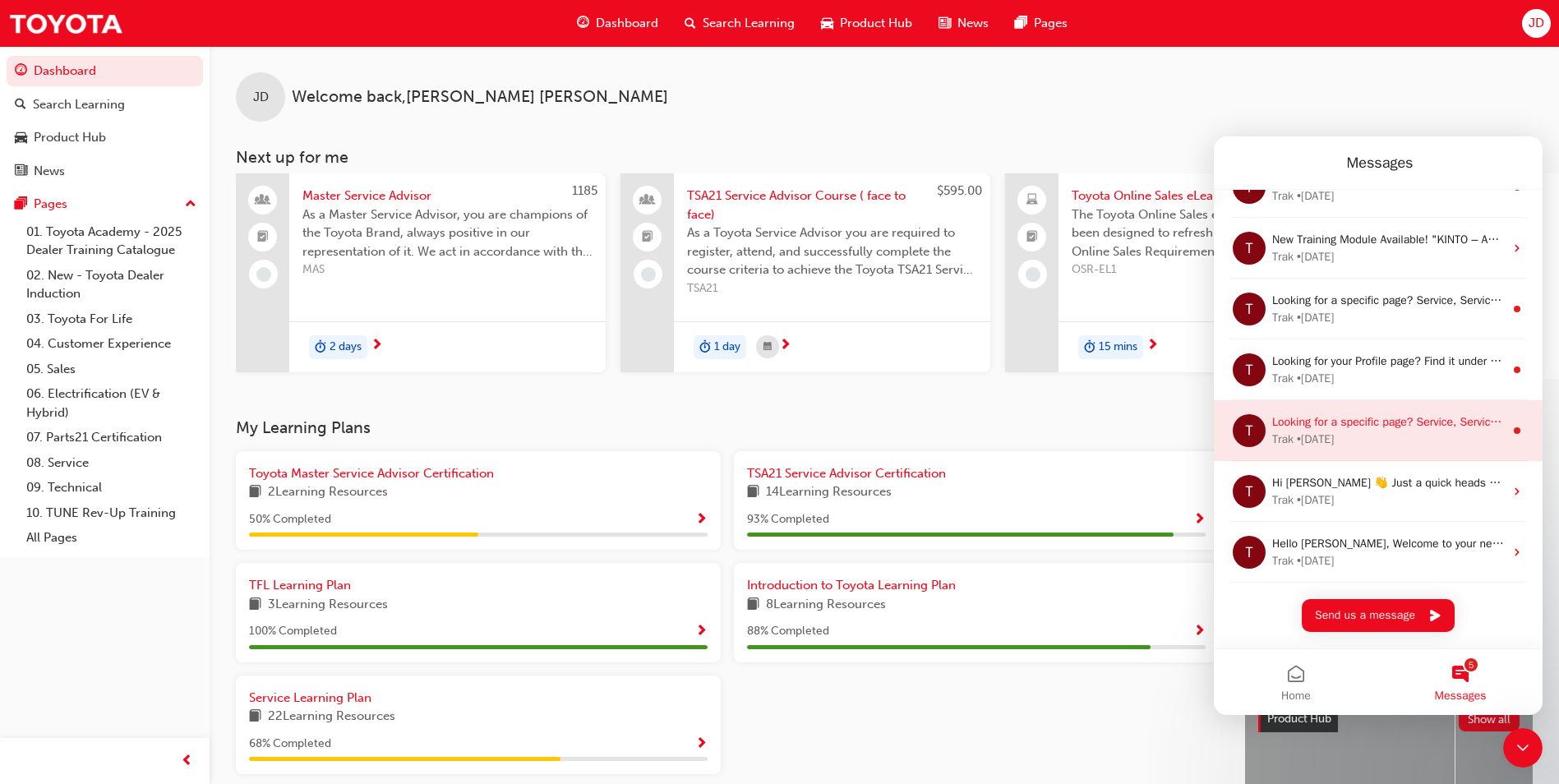 click on "Trak •  [DATE]" at bounding box center (1388, 439) 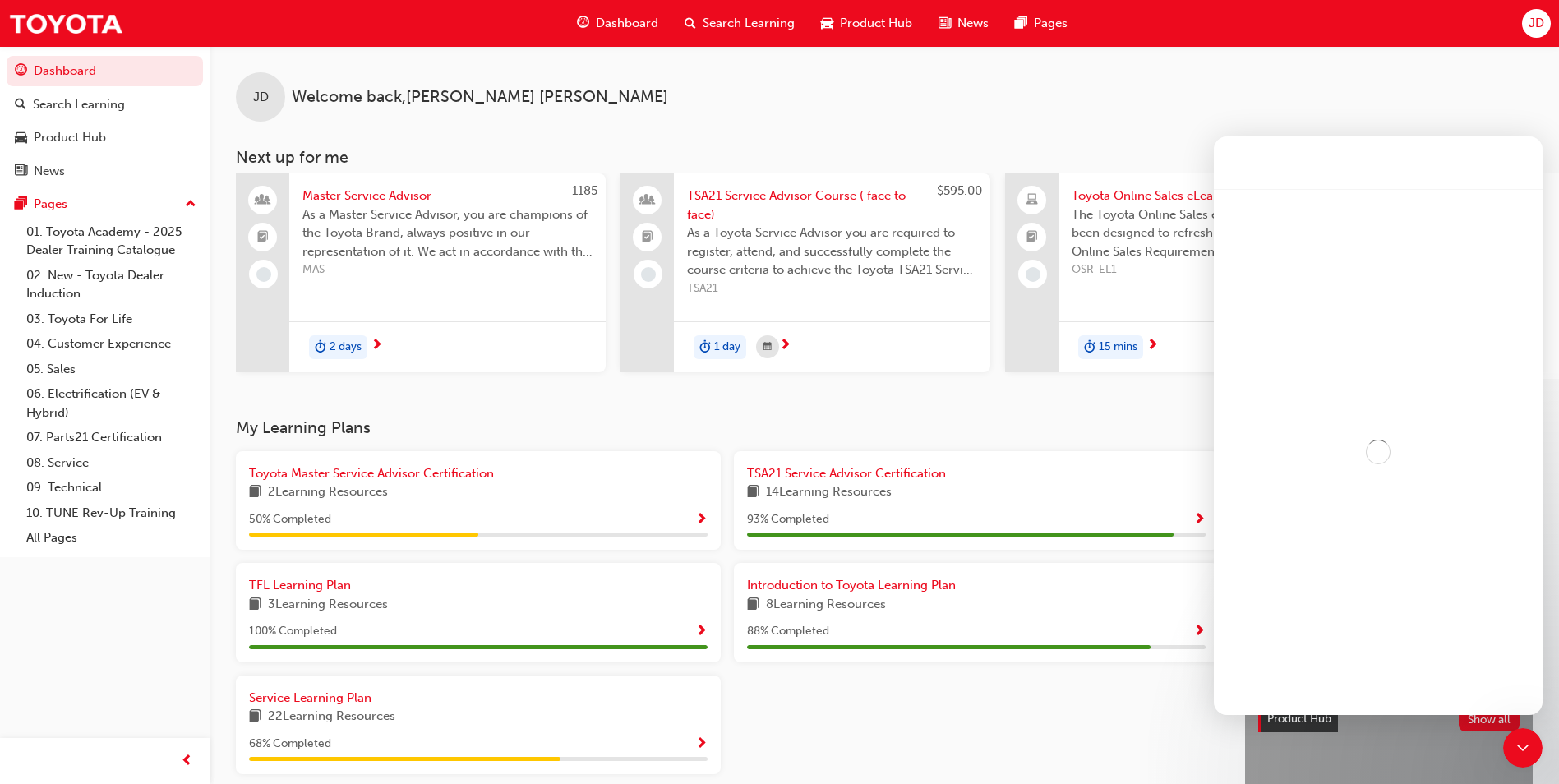 scroll, scrollTop: 88, scrollLeft: 0, axis: vertical 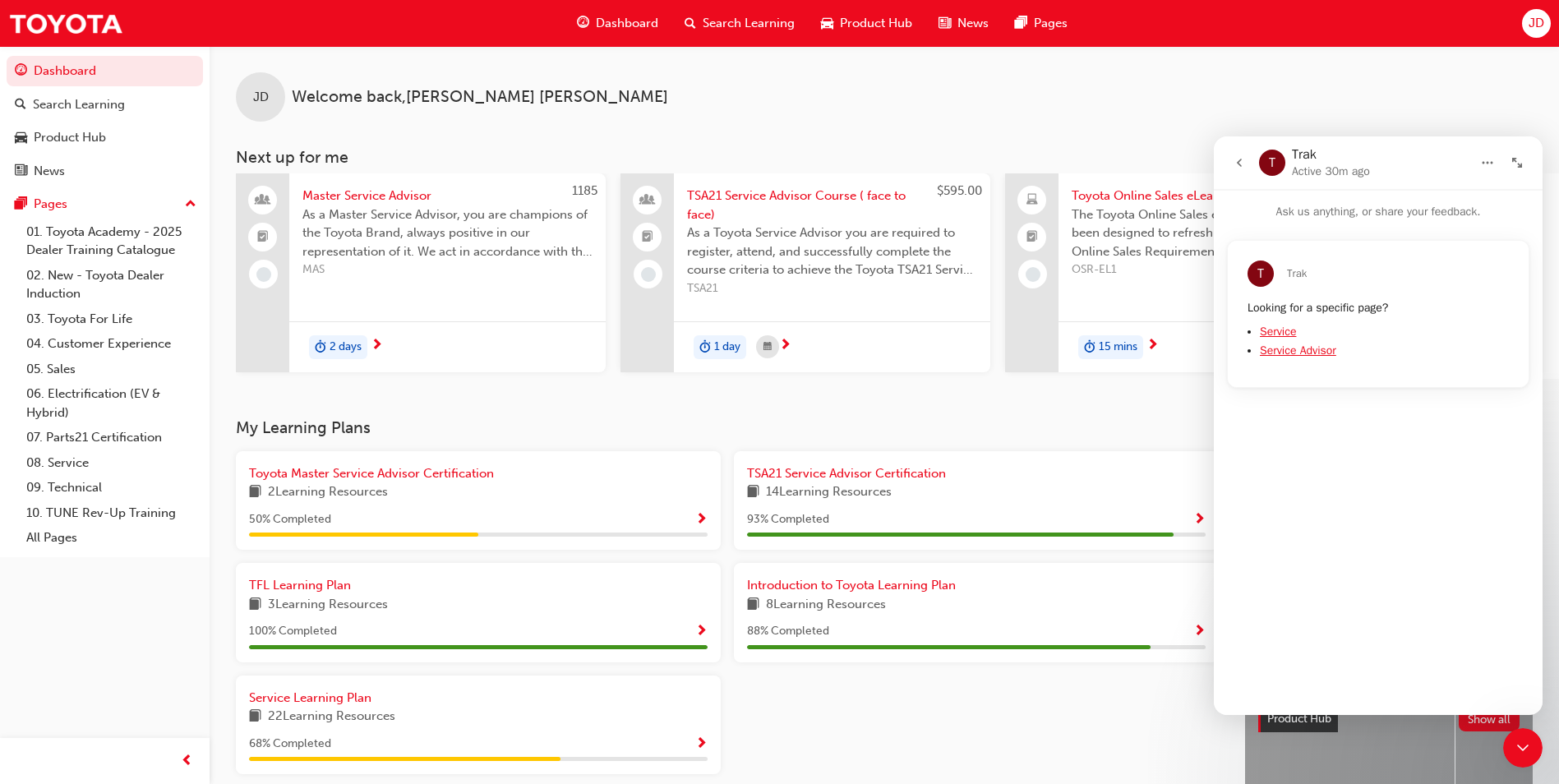 click at bounding box center (1239, 163) 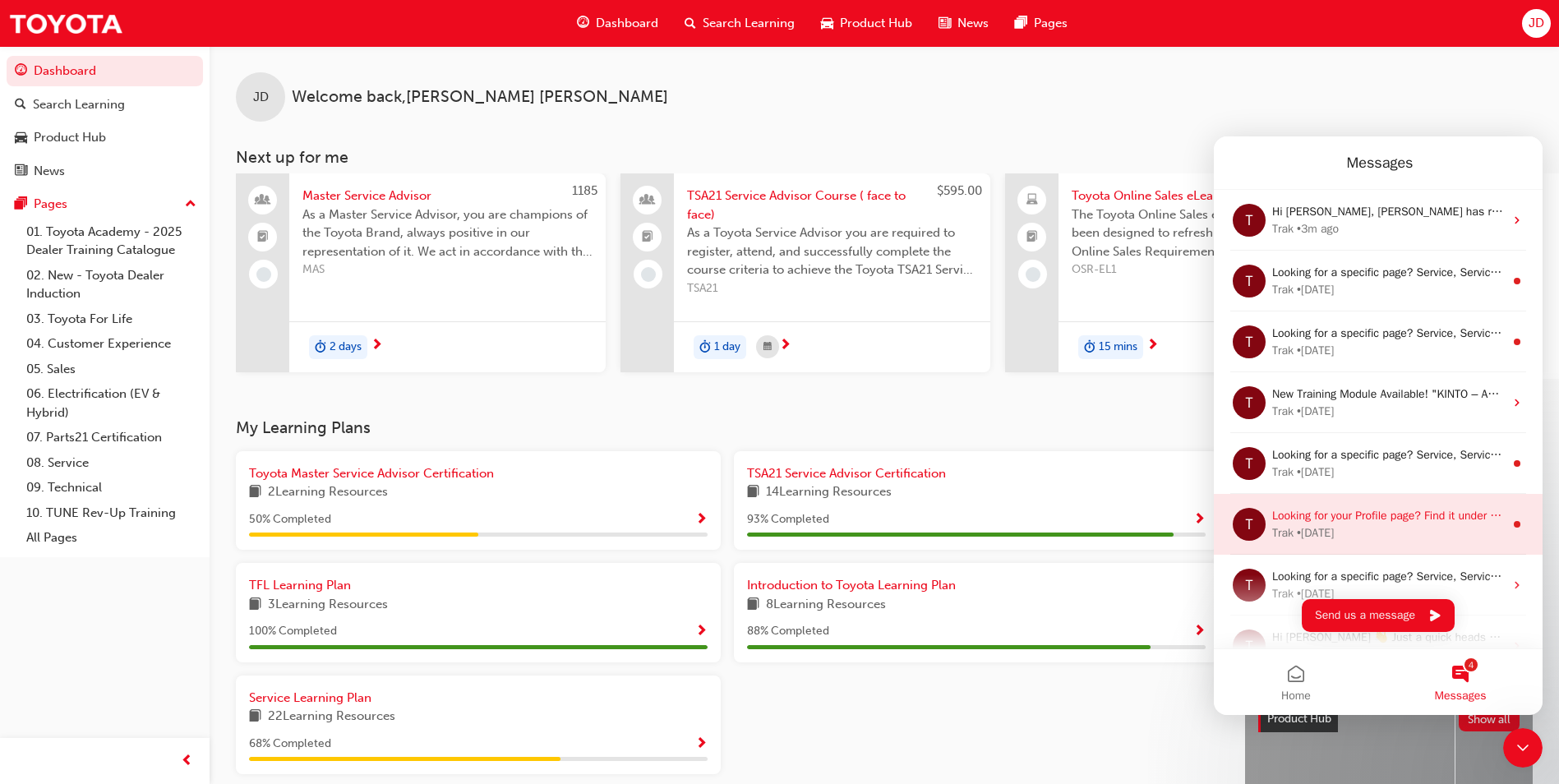 click on "Looking for your Profile page? Find it under your profile menu in the top right corner ↑" at bounding box center (1388, 515) 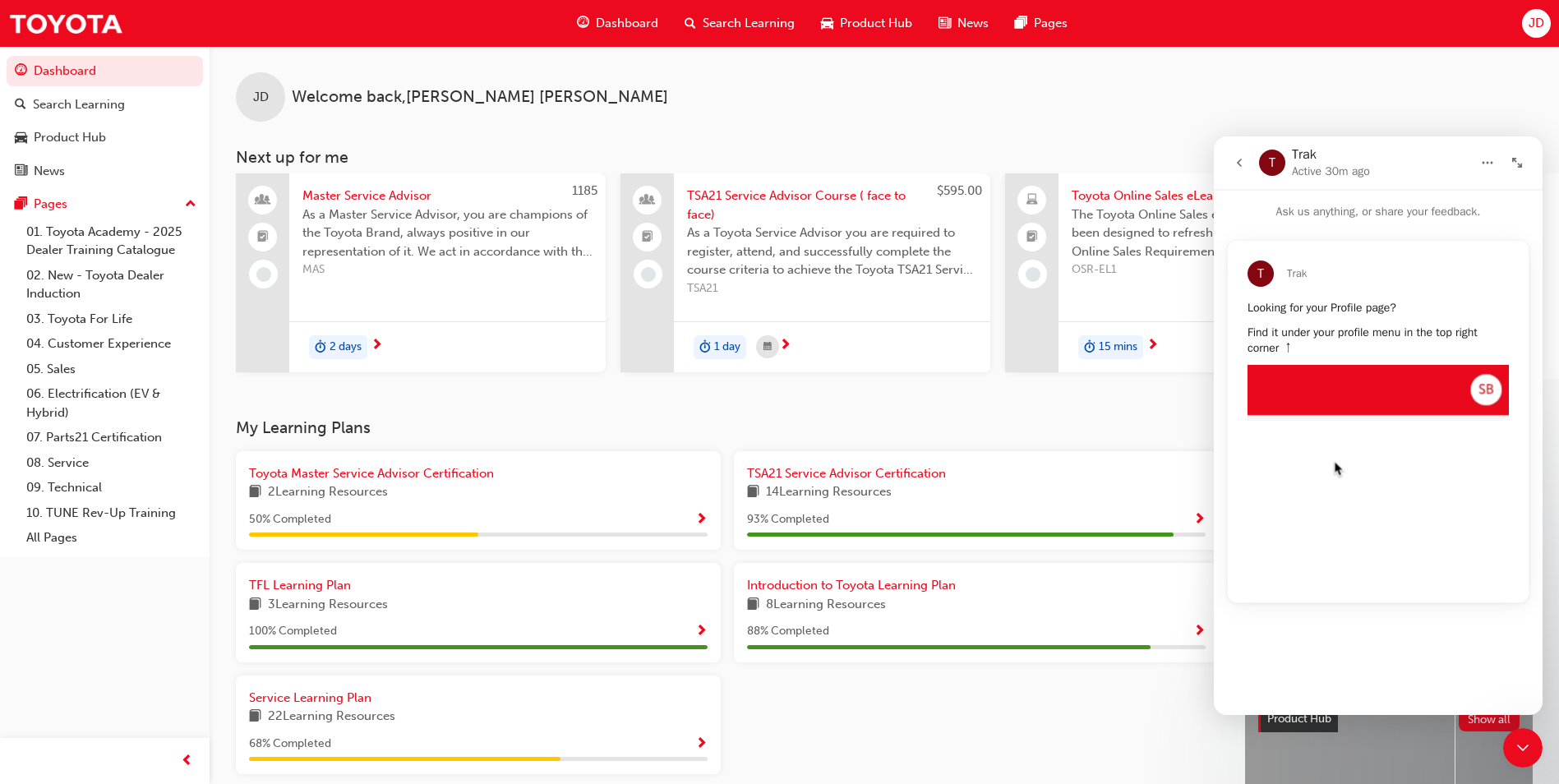 click at bounding box center (1239, 163) 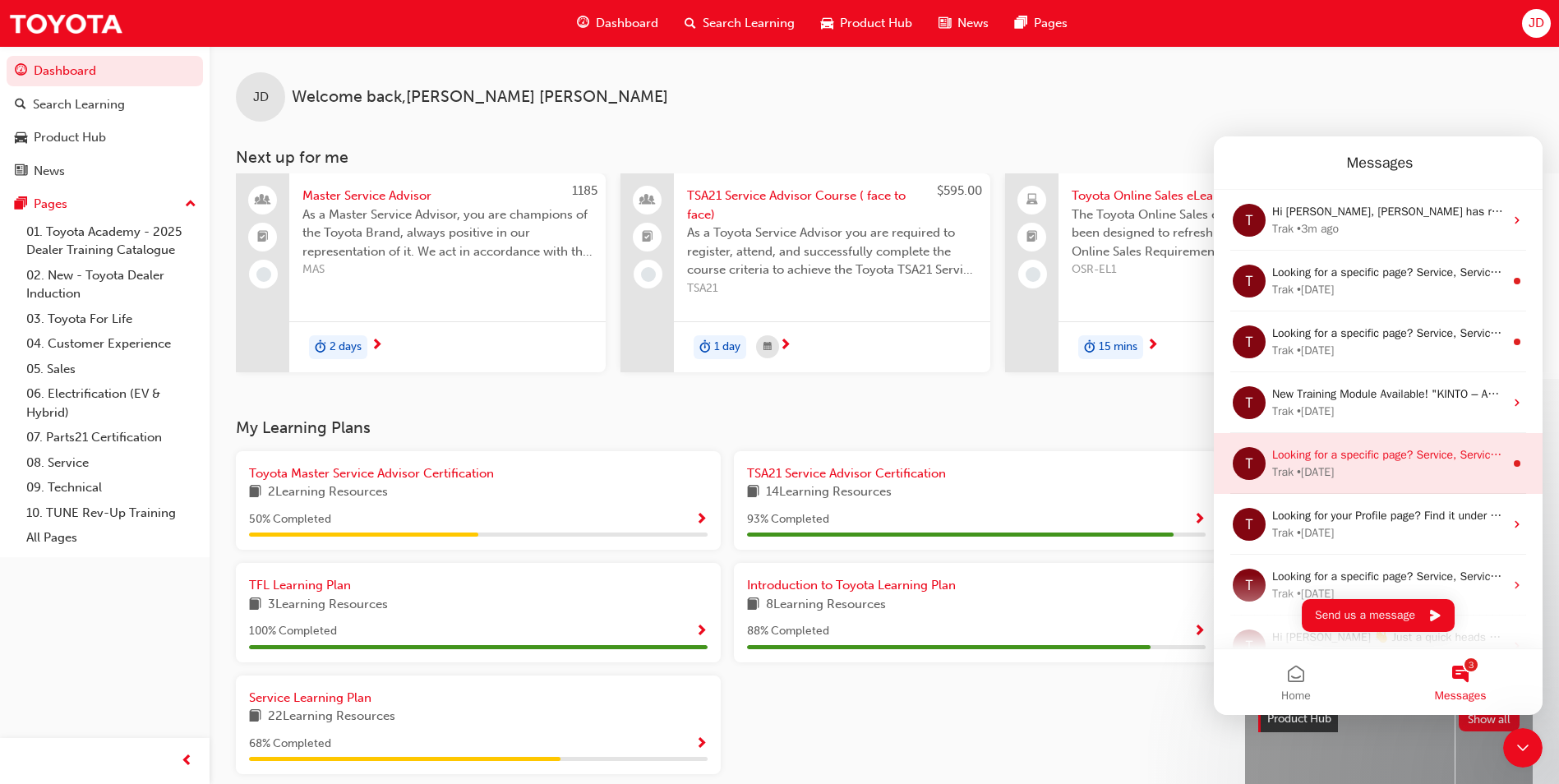 click on "Looking for a specific page? Service, Service Advisor" at bounding box center [1404, 454] 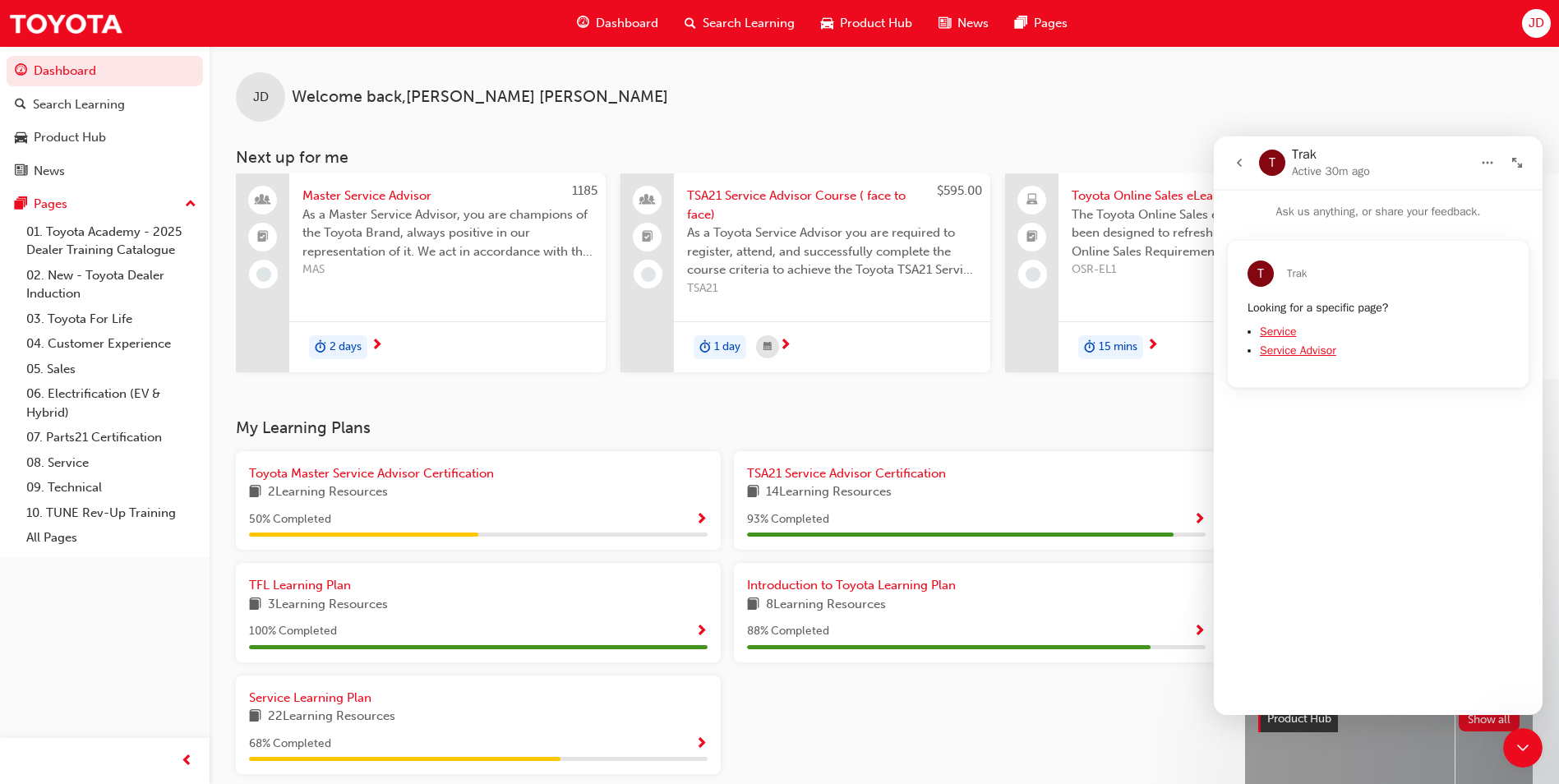 click 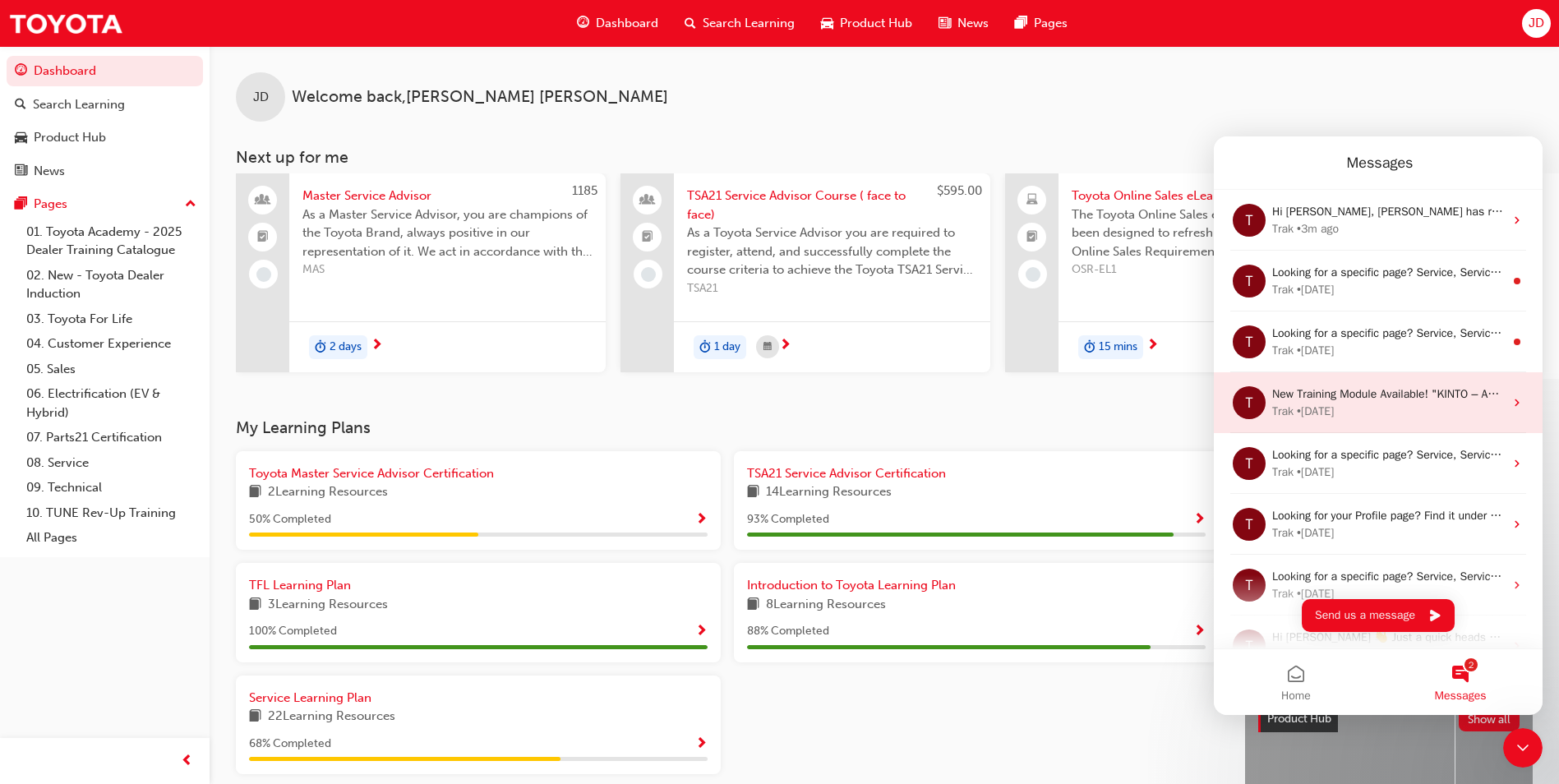 click on "New Training Module Available!   "KINTO – An Introduction" is now live. Enhance your sales skills and product knowledge [DATE]. Start Training Now >" at bounding box center [1644, 394] 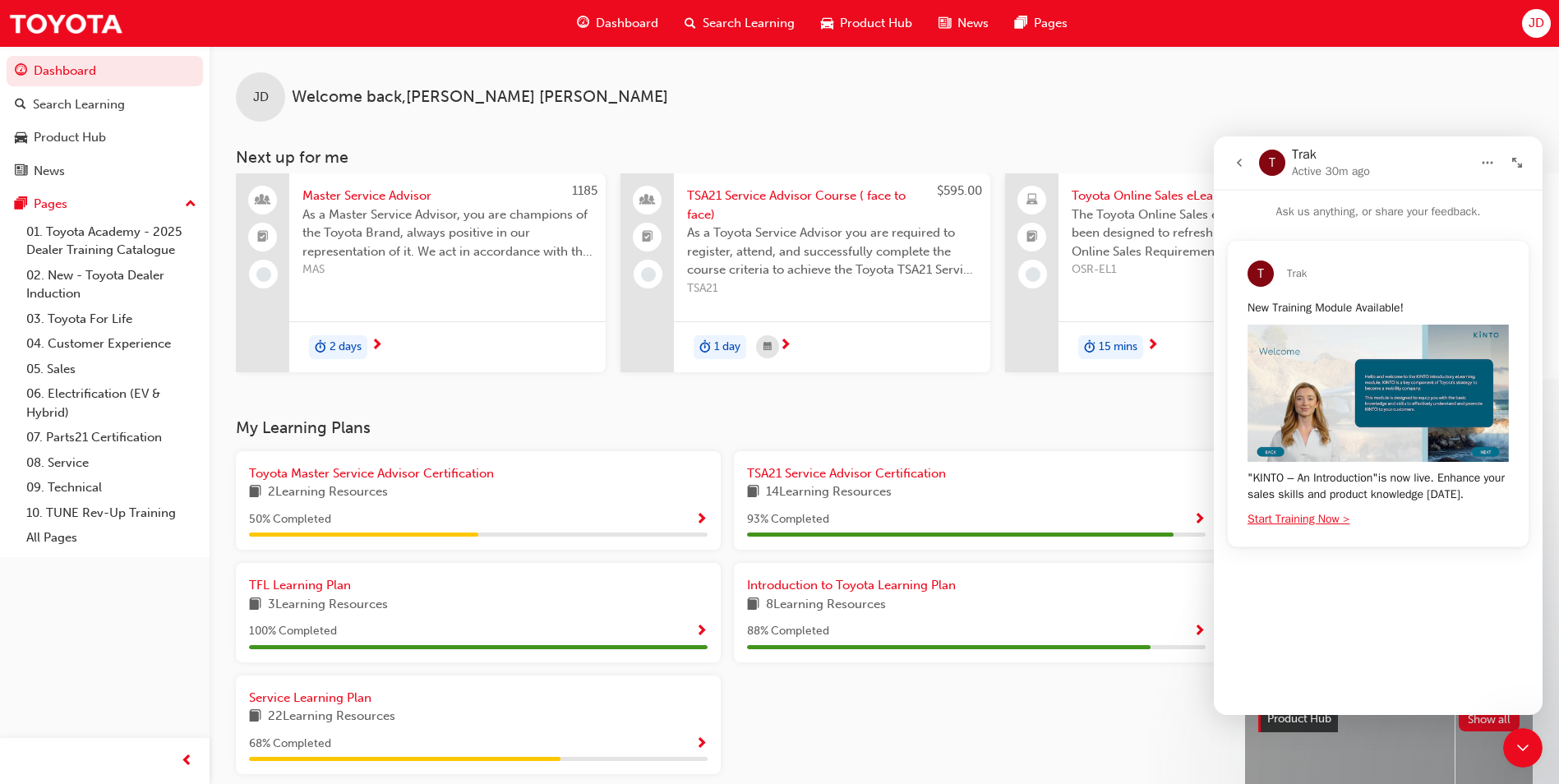 click at bounding box center [1239, 163] 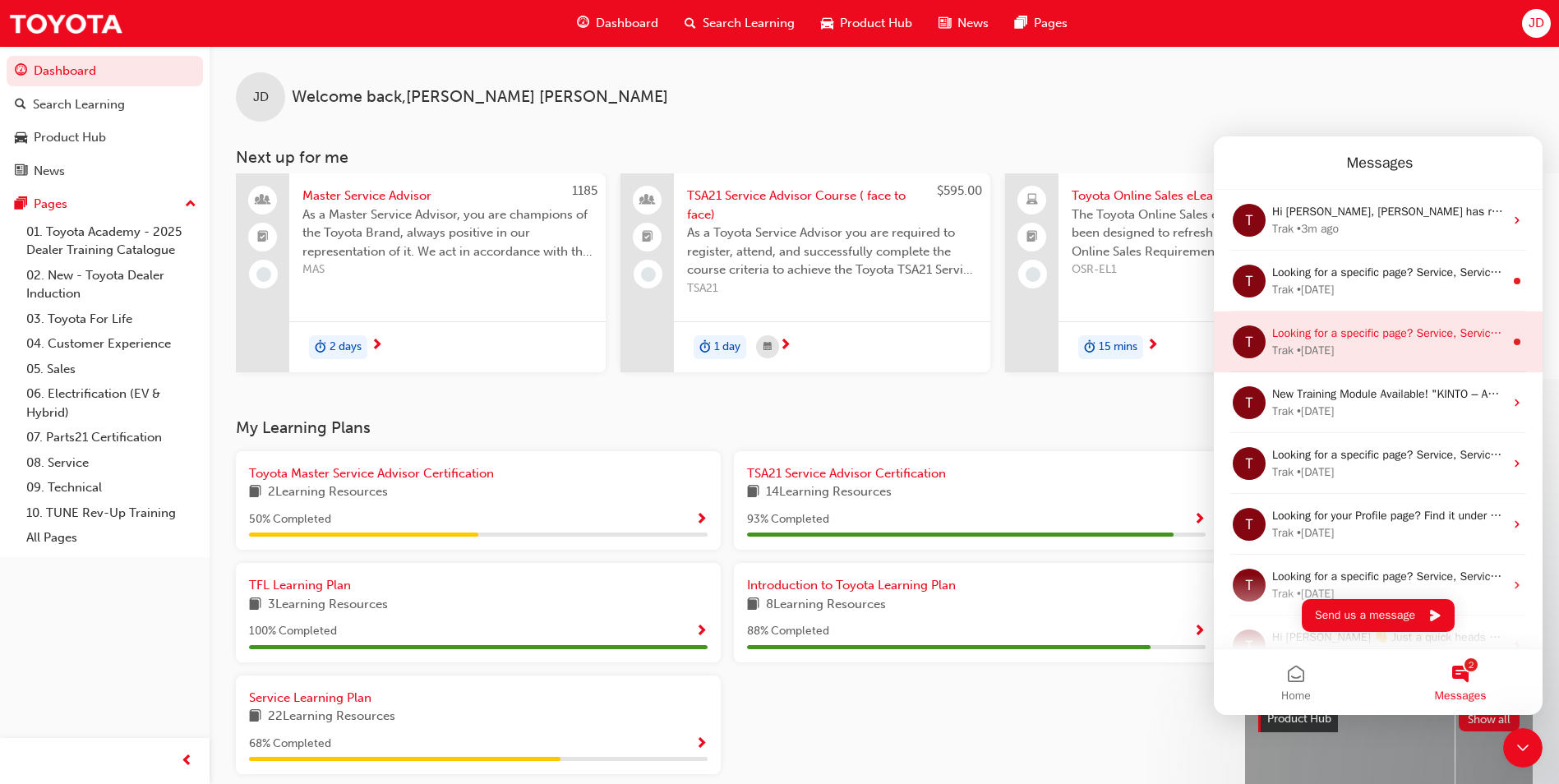 click on "Trak •  [DATE]" at bounding box center [1388, 350] 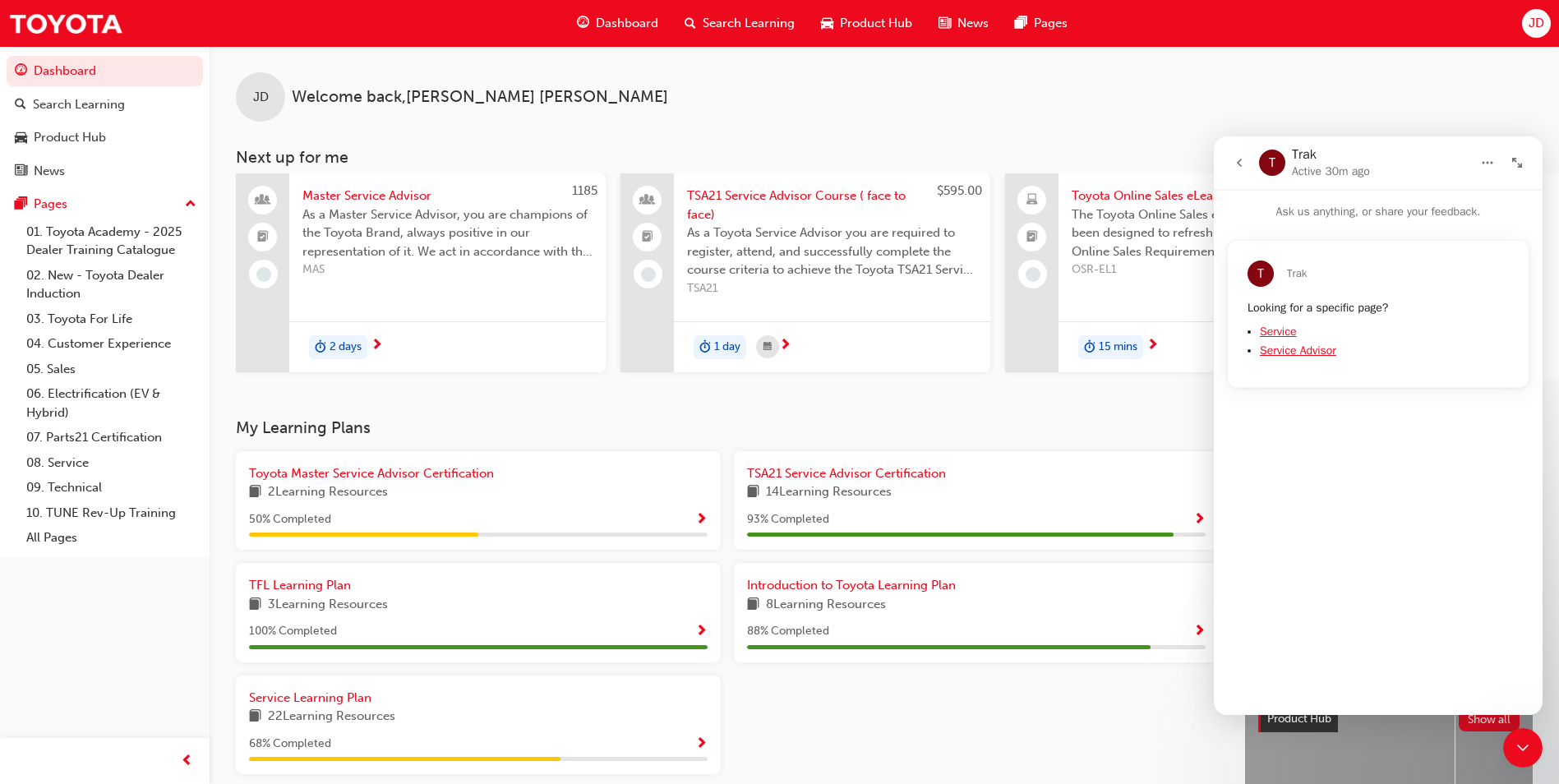 click at bounding box center (1239, 163) 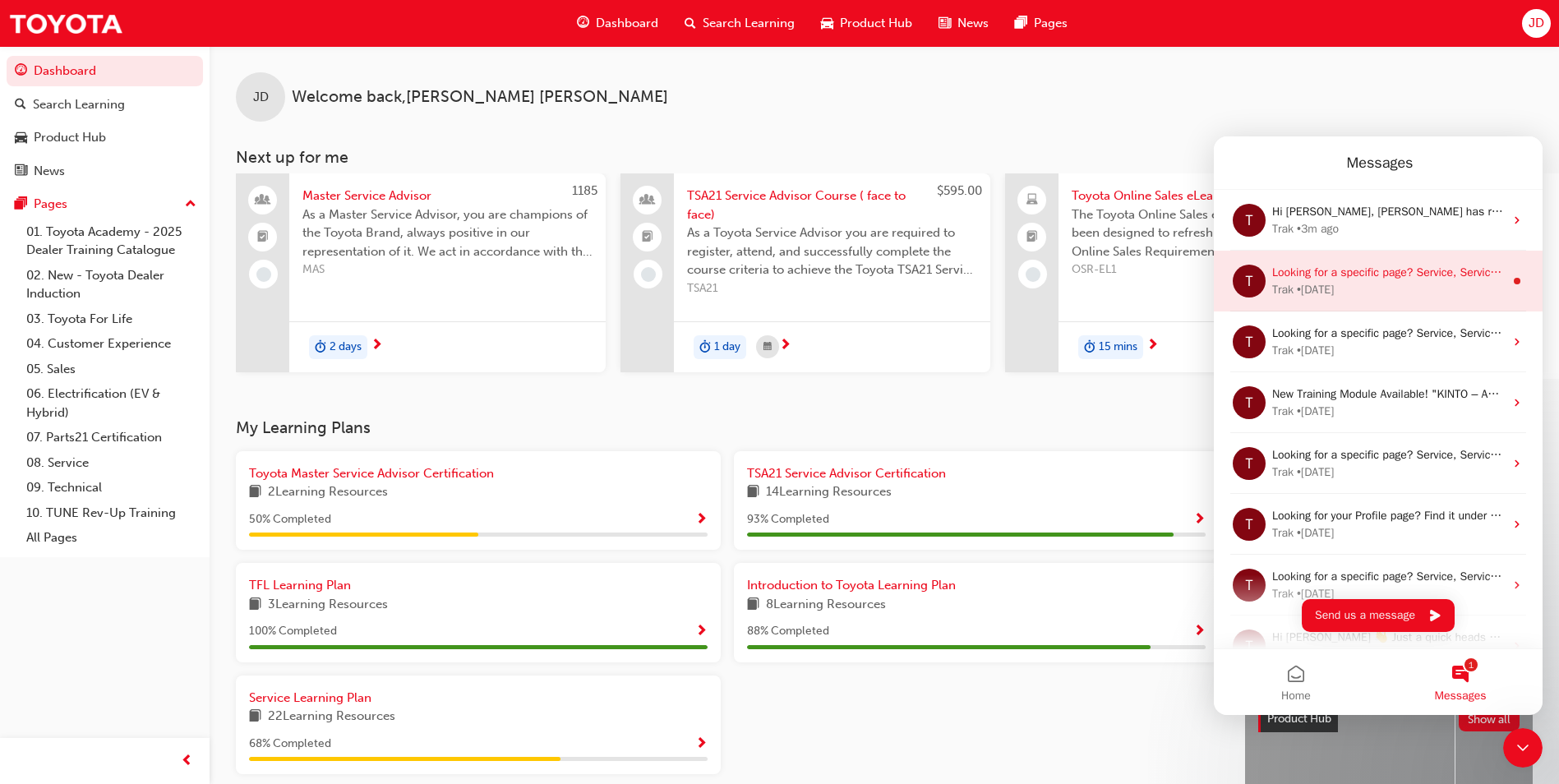 click on "Trak •  [DATE]" at bounding box center [1388, 289] 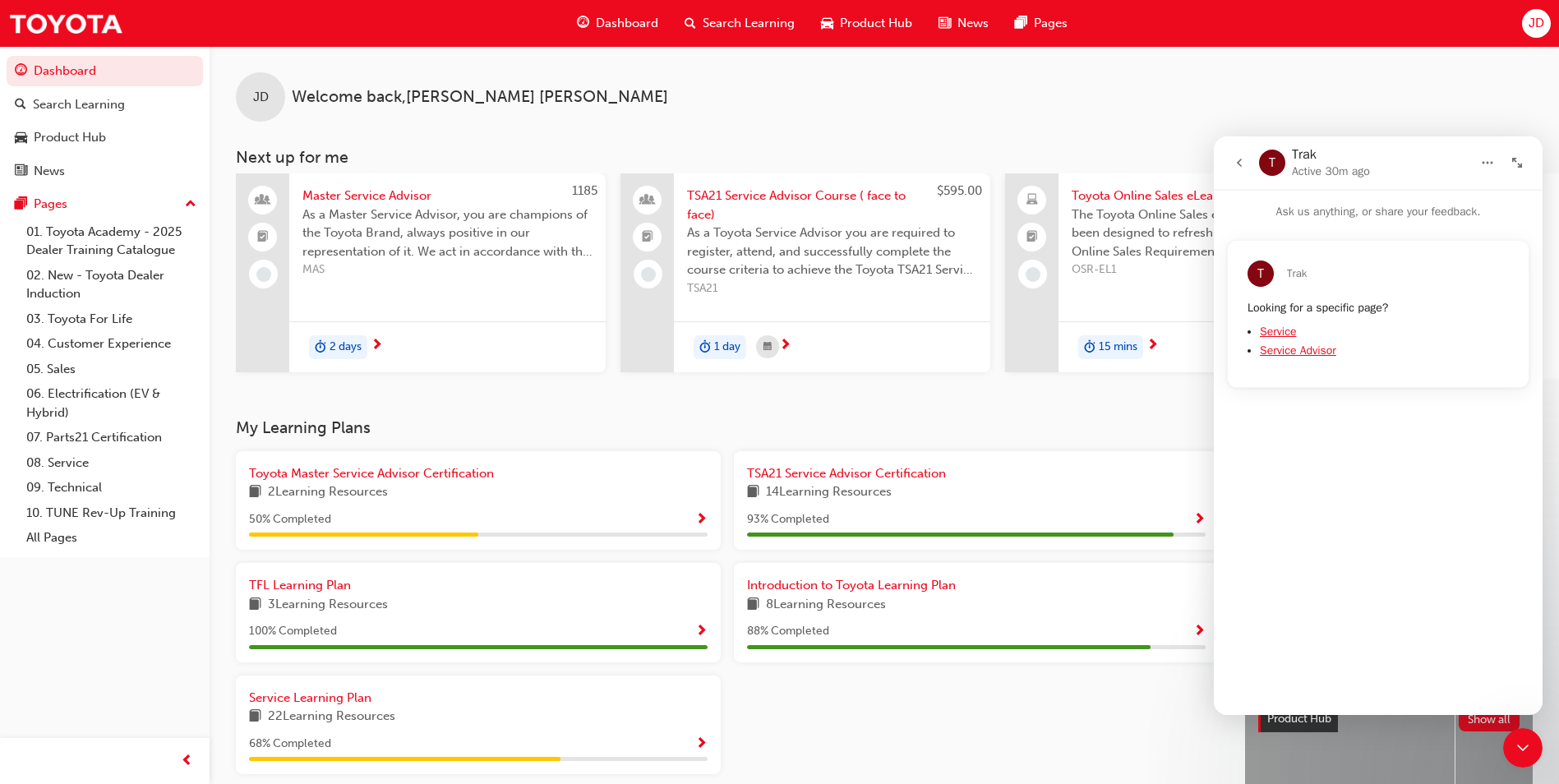 click at bounding box center (1239, 163) 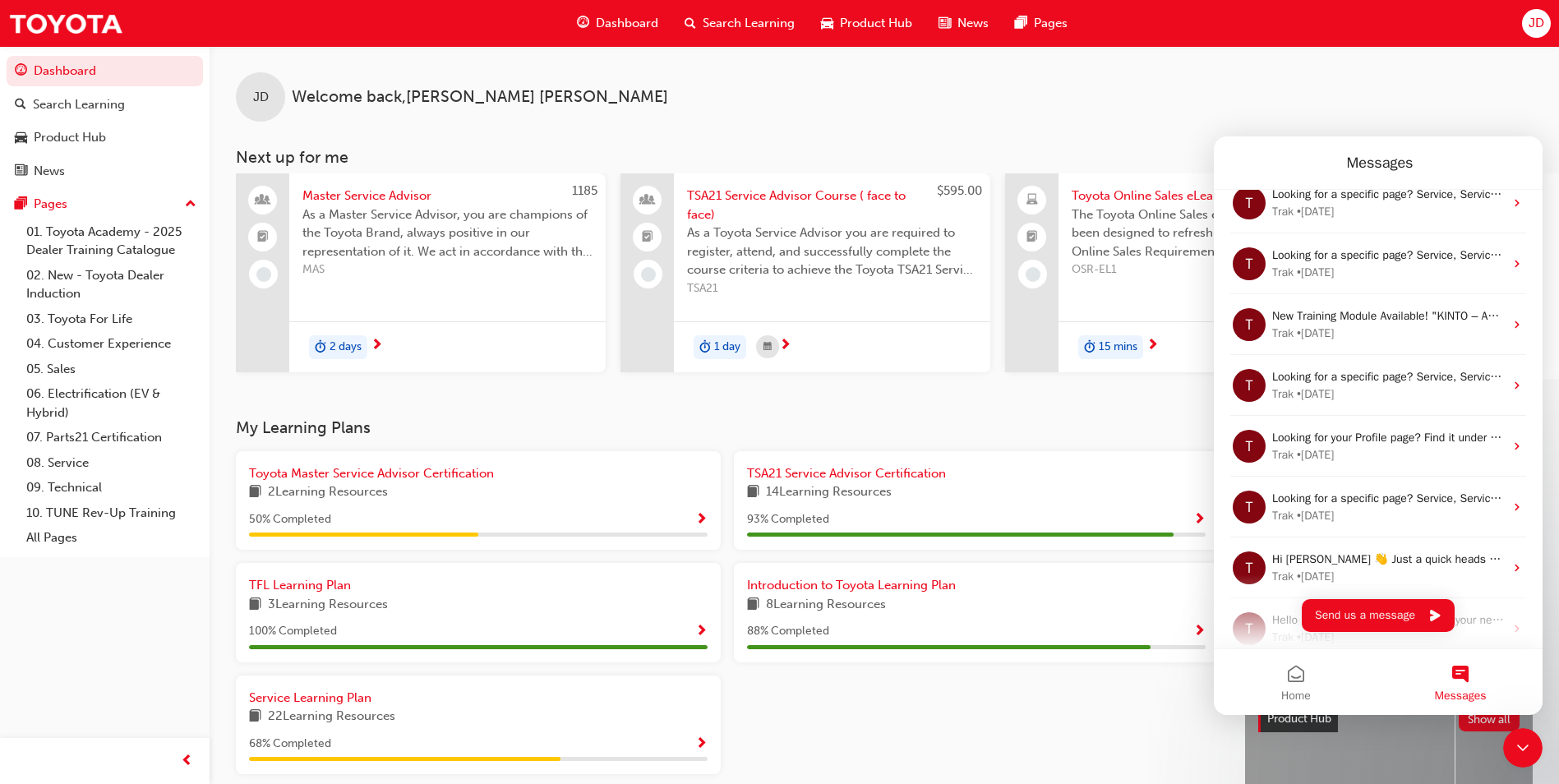 scroll, scrollTop: 154, scrollLeft: 0, axis: vertical 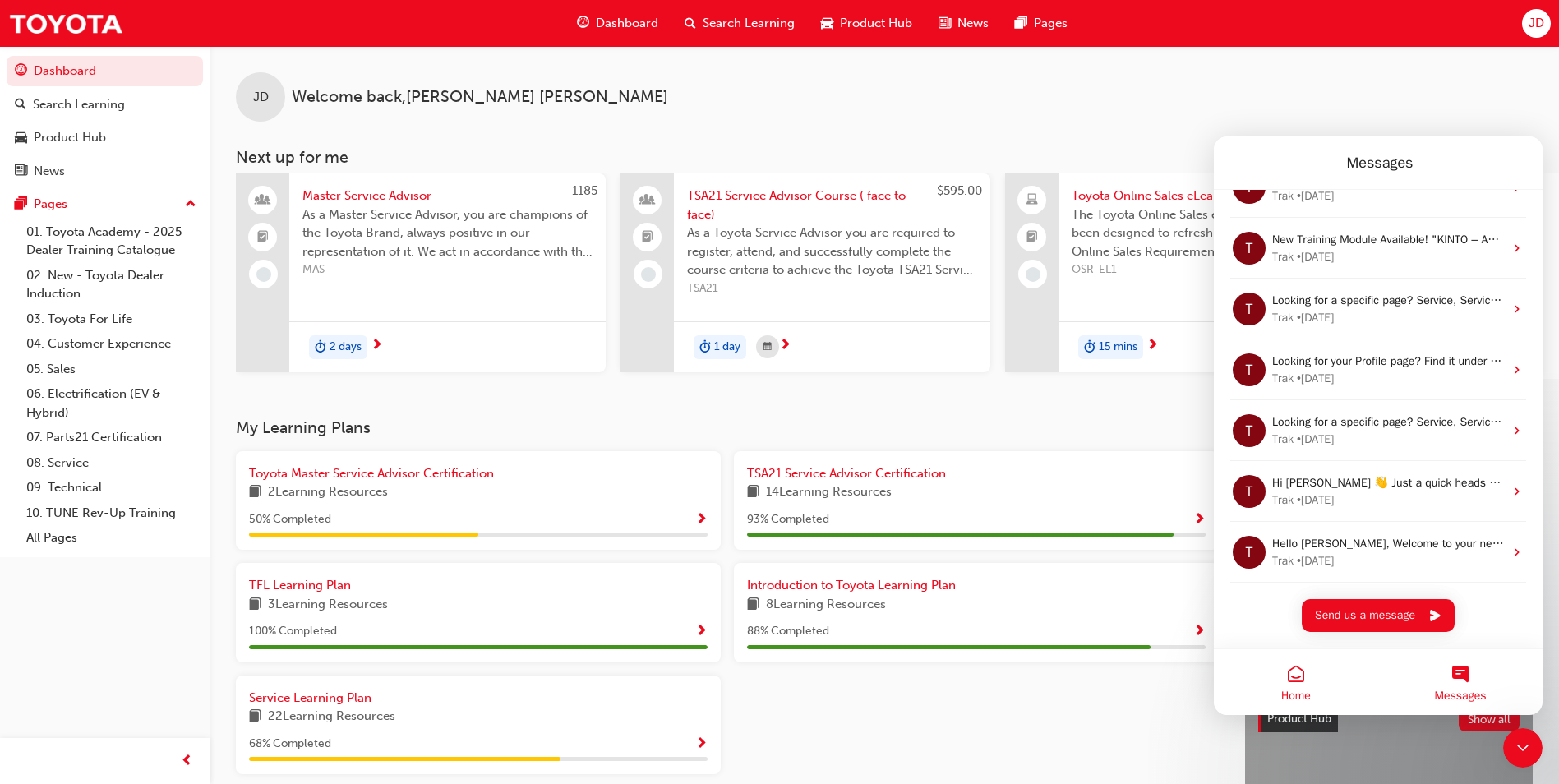 click on "Home" at bounding box center [1296, 682] 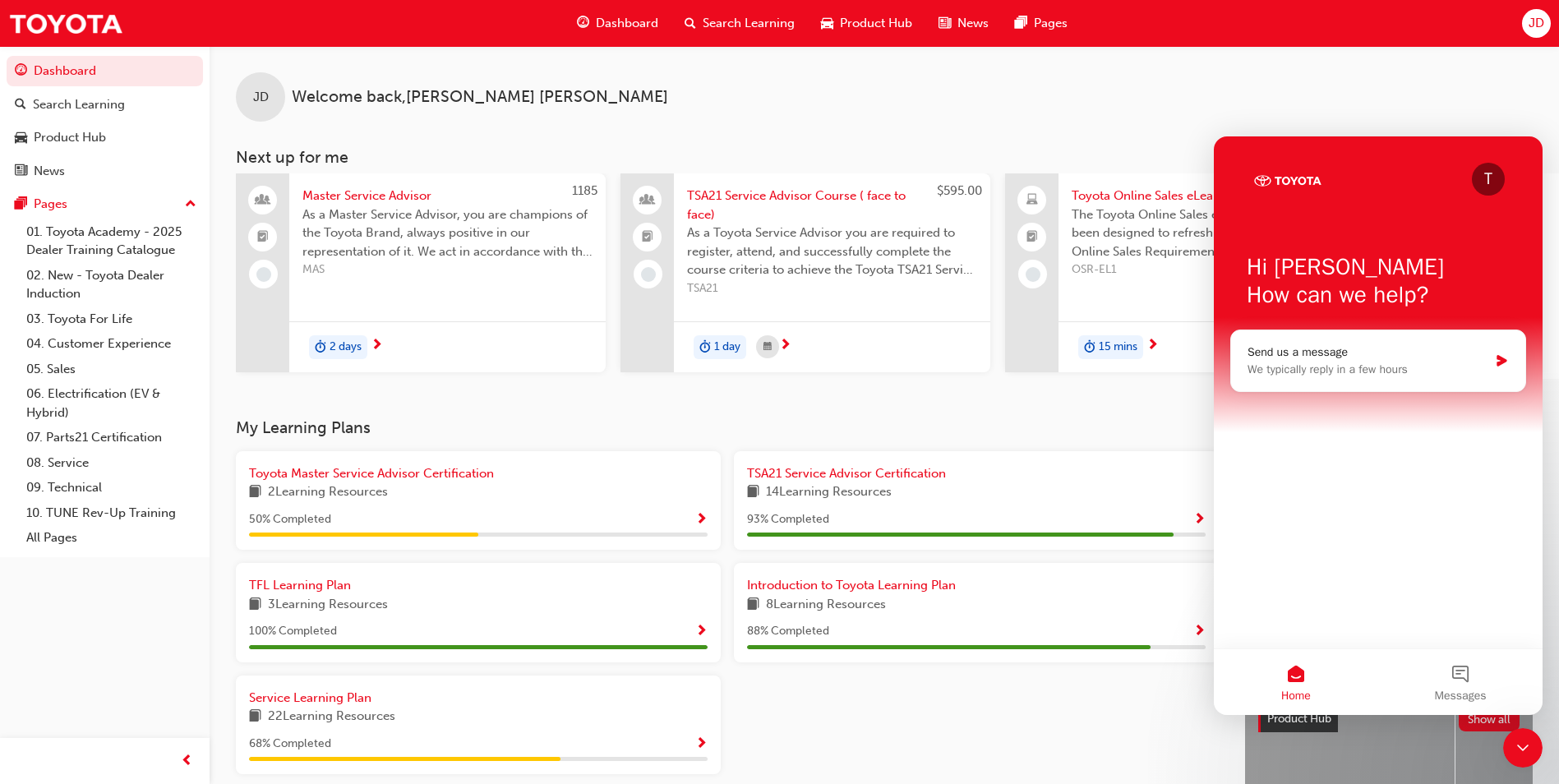 click on "JD Welcome back ,  [PERSON_NAME]" at bounding box center [884, 84] 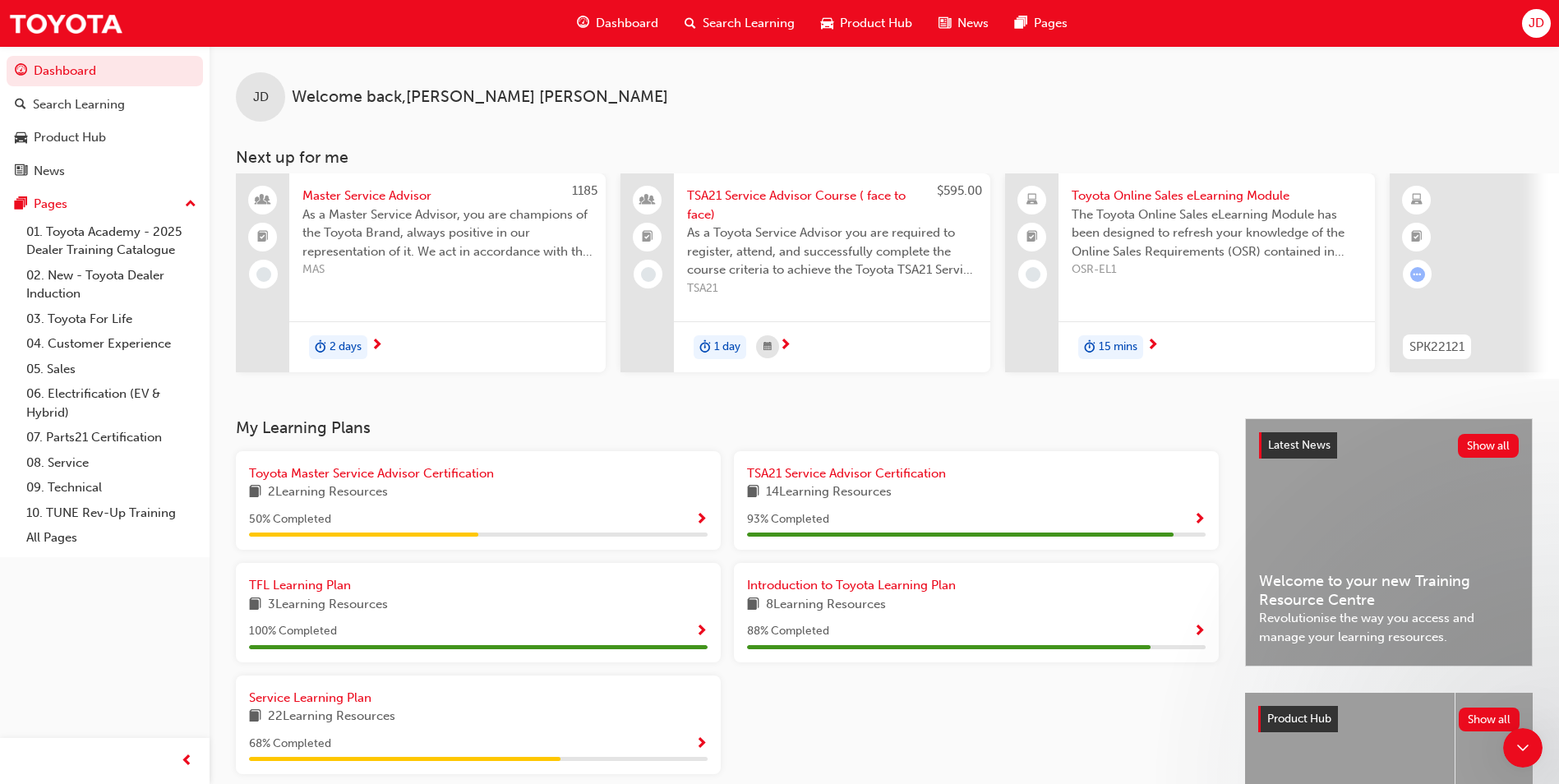 scroll, scrollTop: 0, scrollLeft: 0, axis: both 